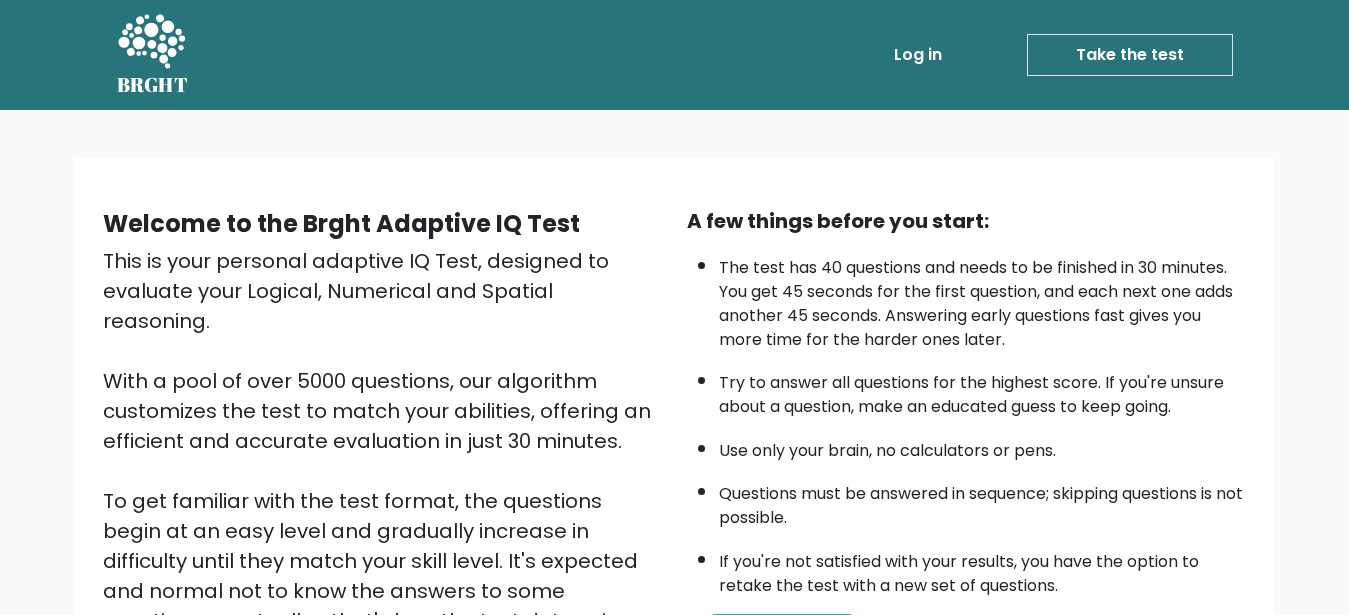 scroll, scrollTop: 0, scrollLeft: 0, axis: both 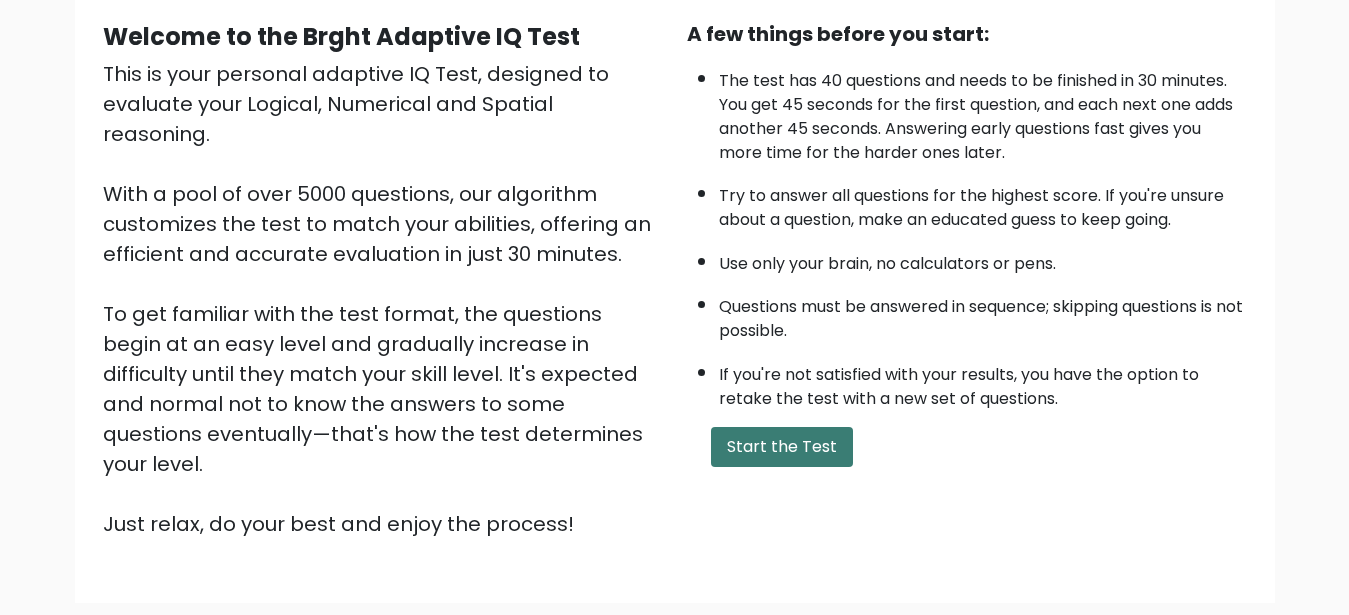 click on "Start the Test" at bounding box center (782, 447) 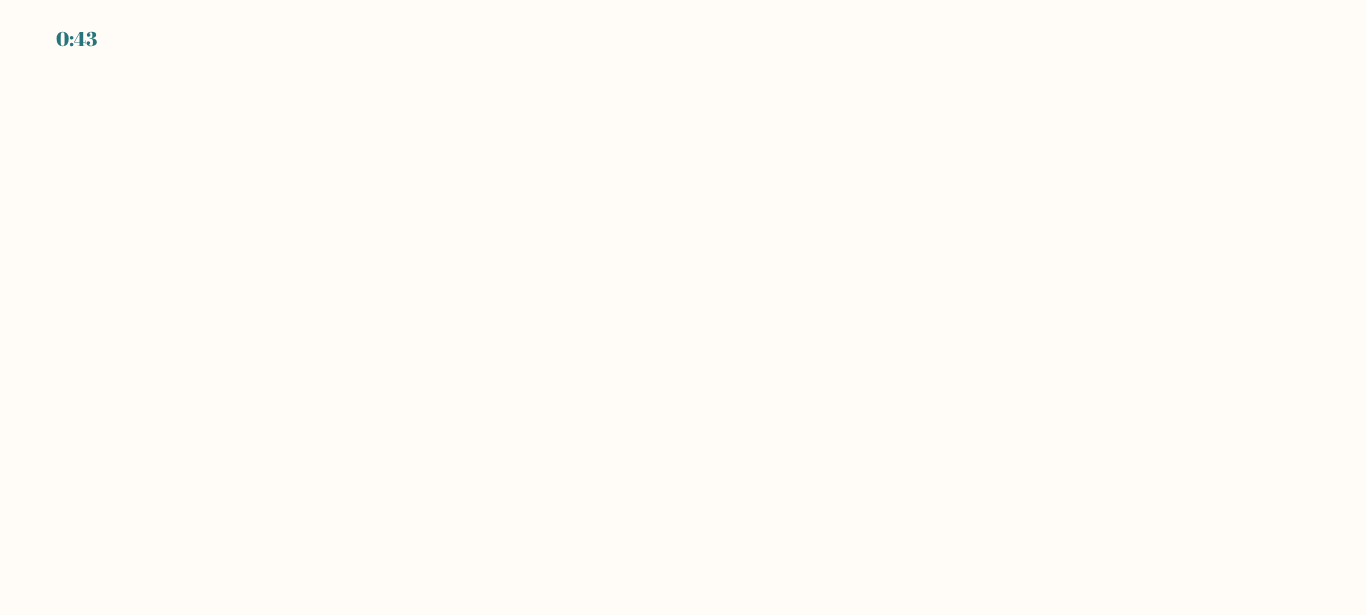 scroll, scrollTop: 0, scrollLeft: 0, axis: both 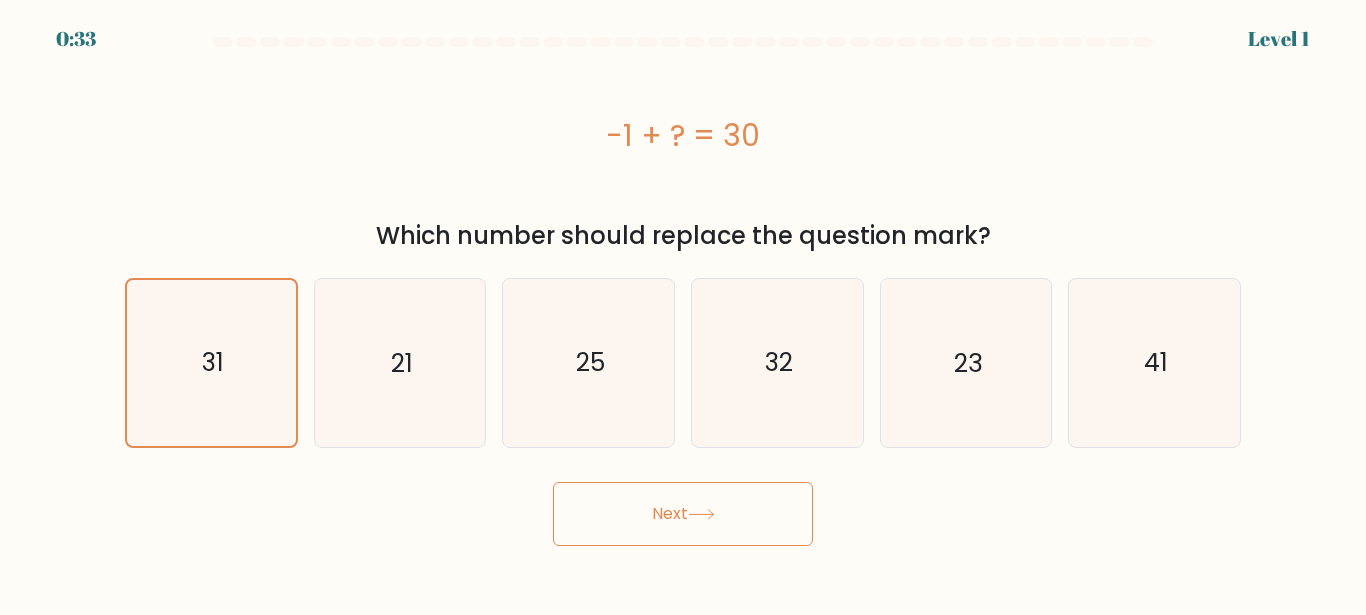 click on "Next" at bounding box center (683, 514) 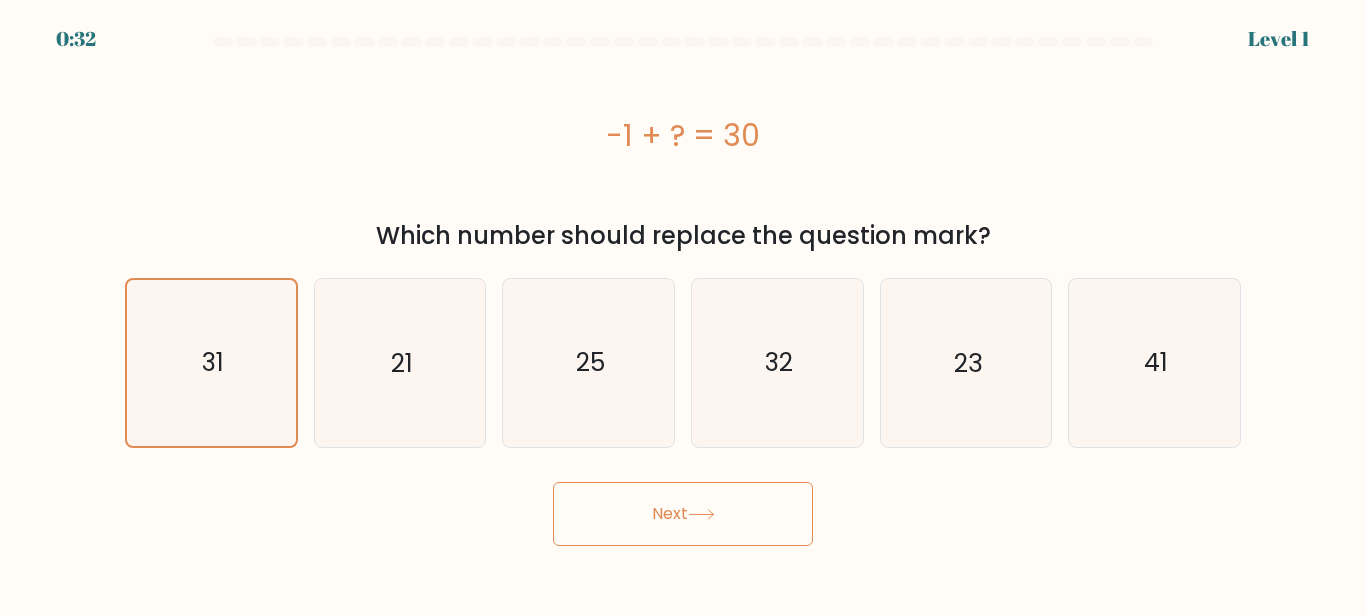 click at bounding box center (701, 514) 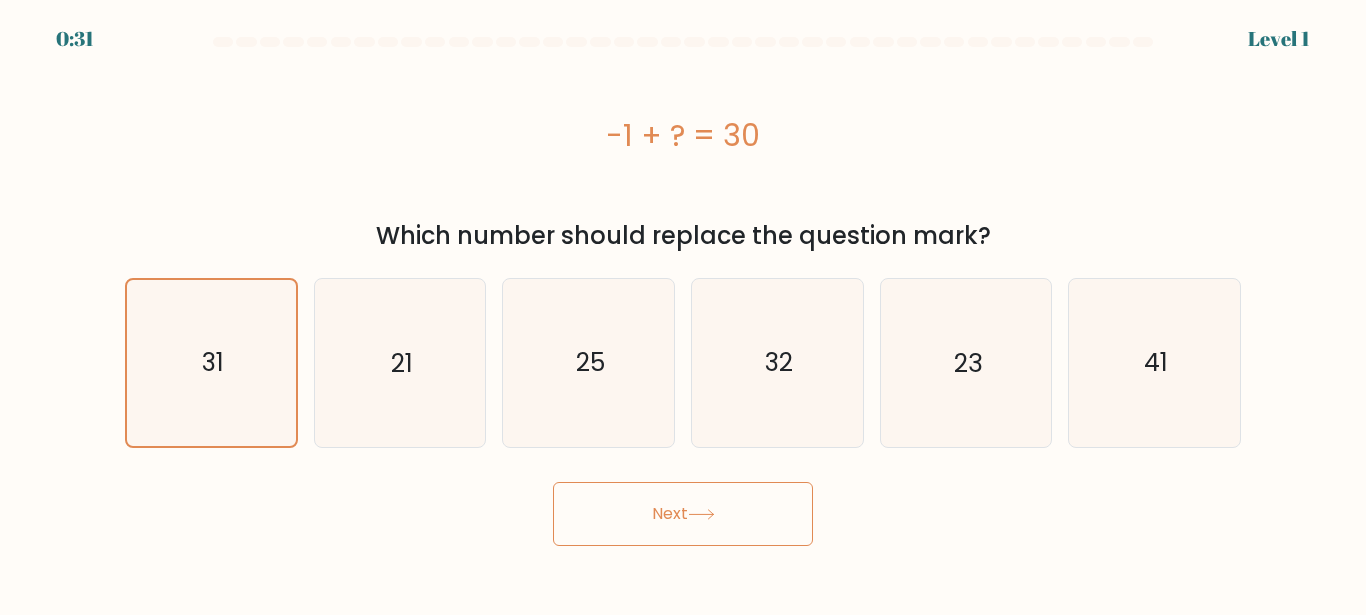 click at bounding box center (701, 514) 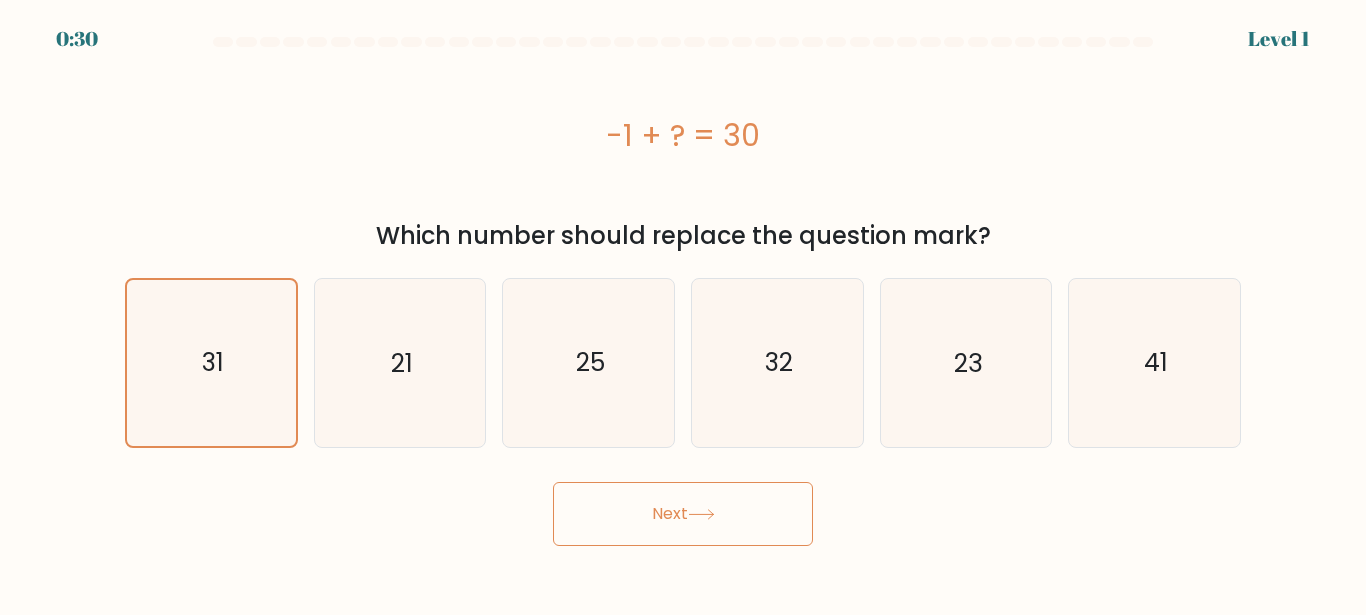 click at bounding box center (701, 514) 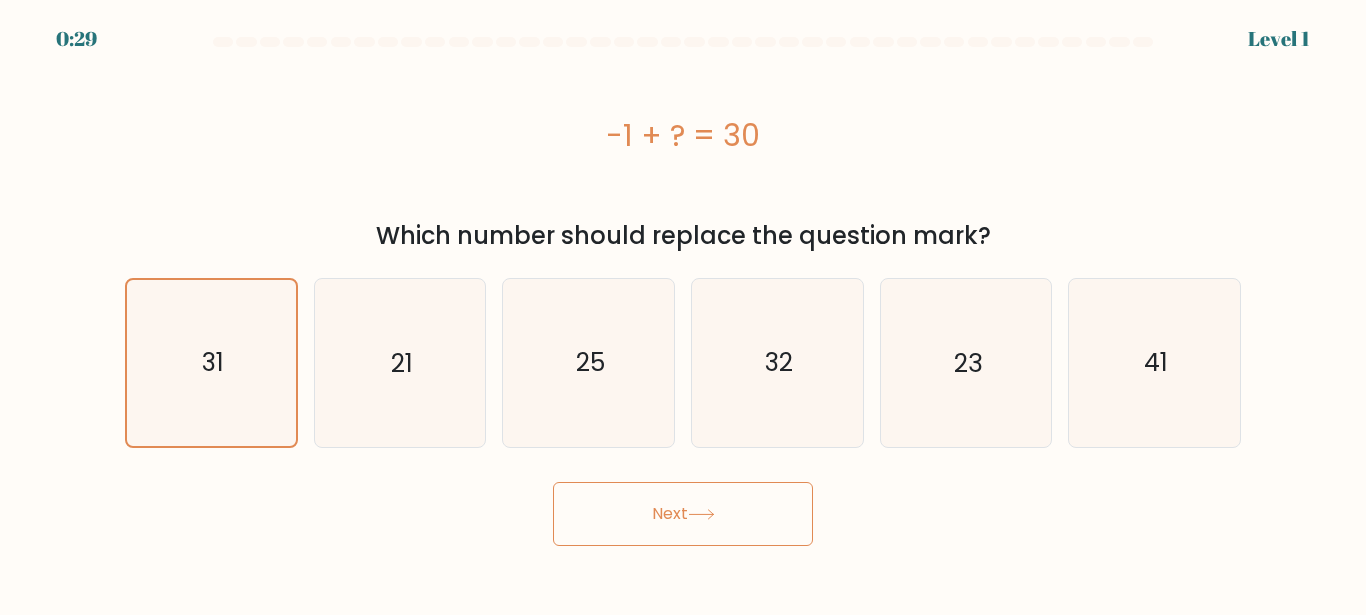 type 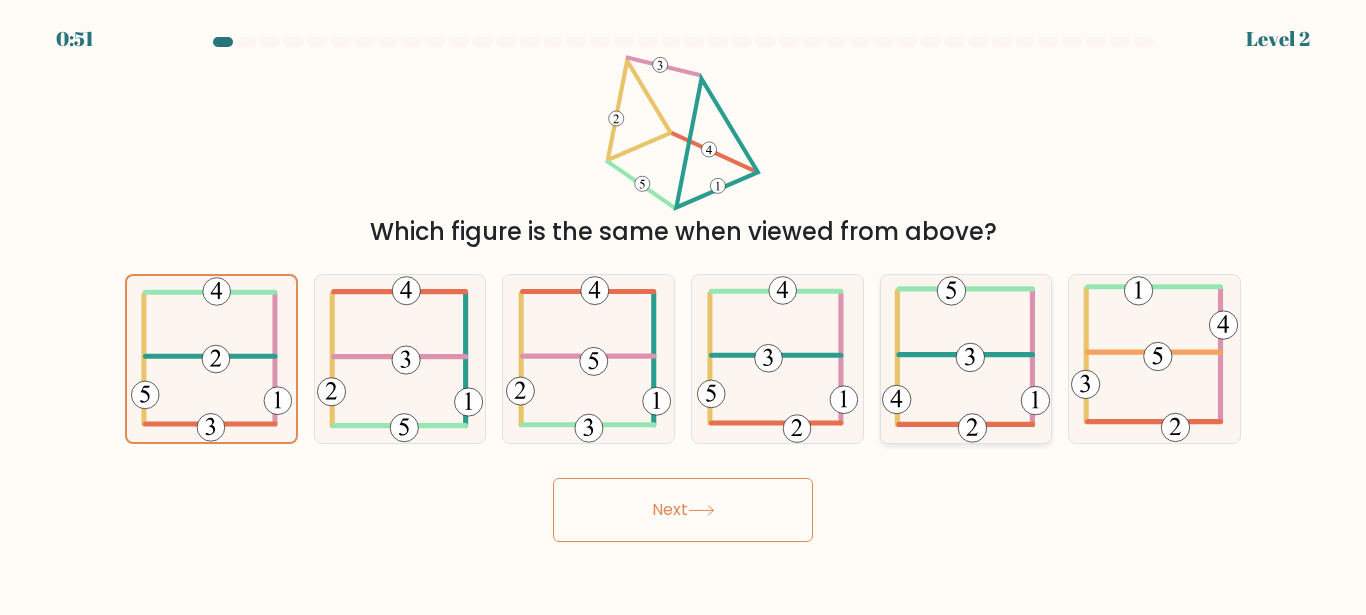 click at bounding box center (965, 355) 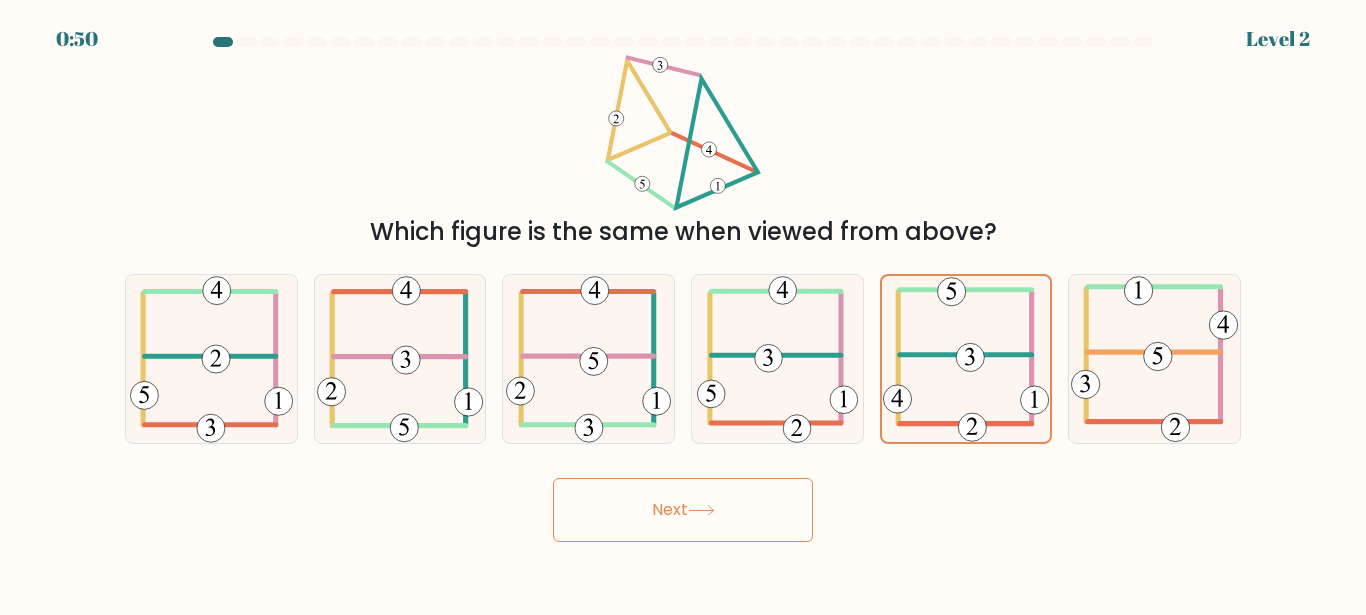 click on "Next" at bounding box center [683, 510] 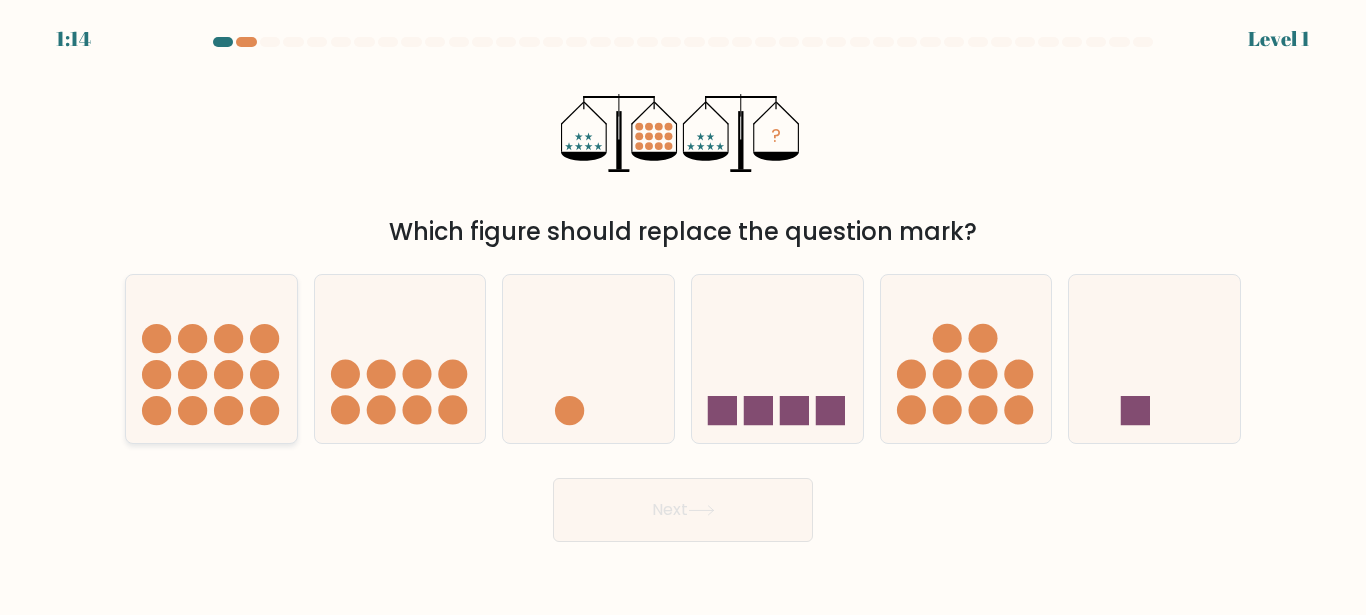 click at bounding box center (211, 358) 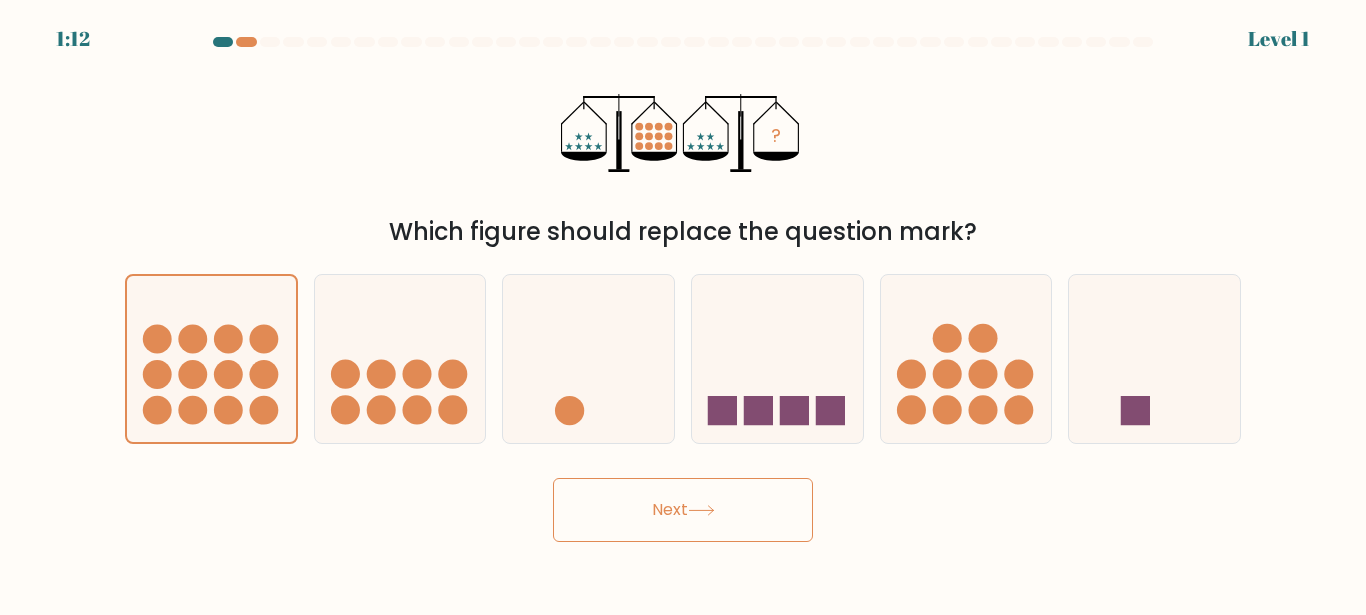 click on "Next" at bounding box center (683, 510) 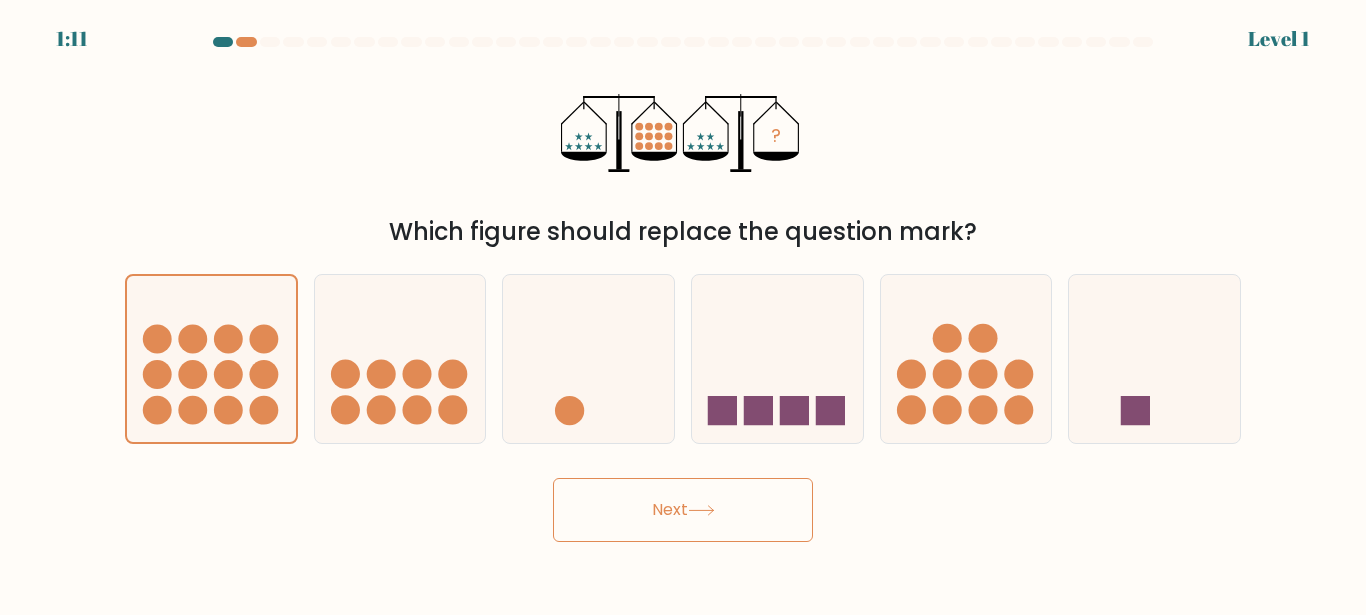 click on "Next" at bounding box center [683, 510] 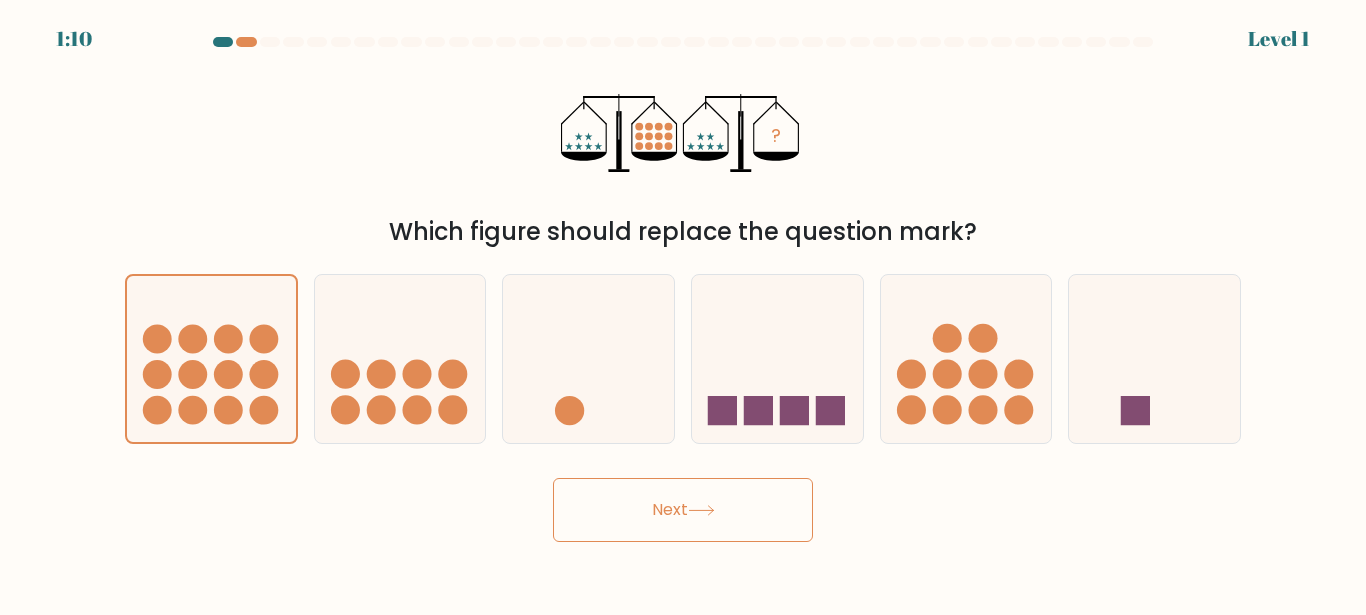 click on "Next" at bounding box center (683, 510) 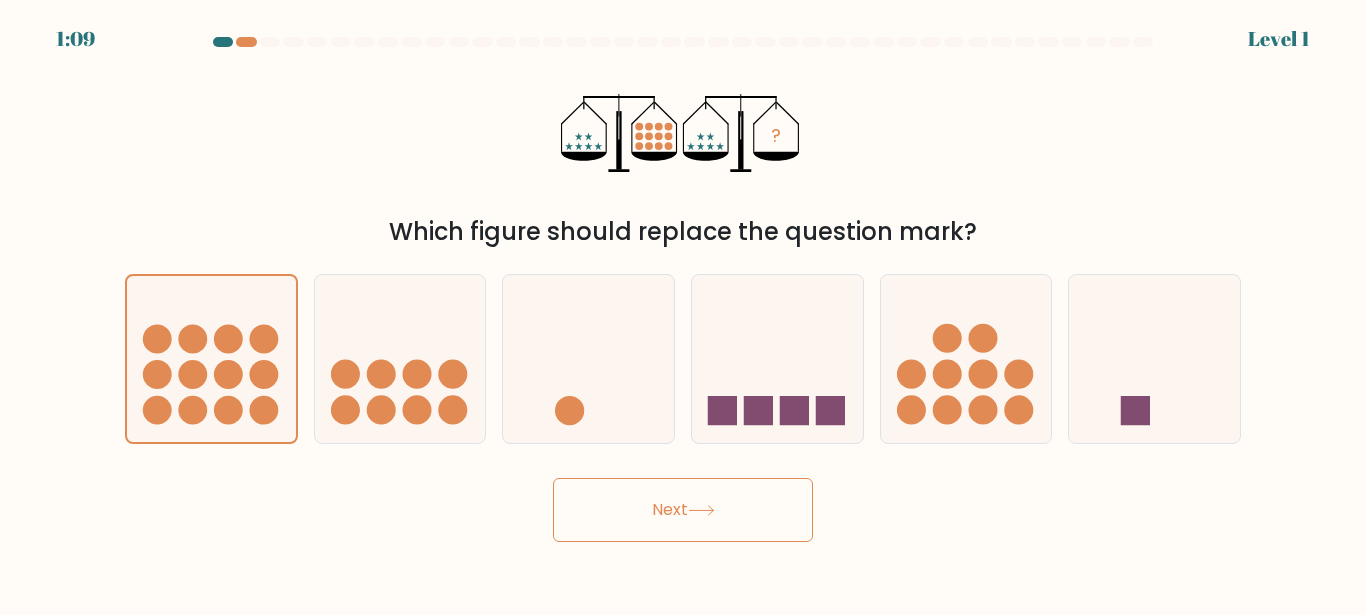 click on "Next" at bounding box center [683, 510] 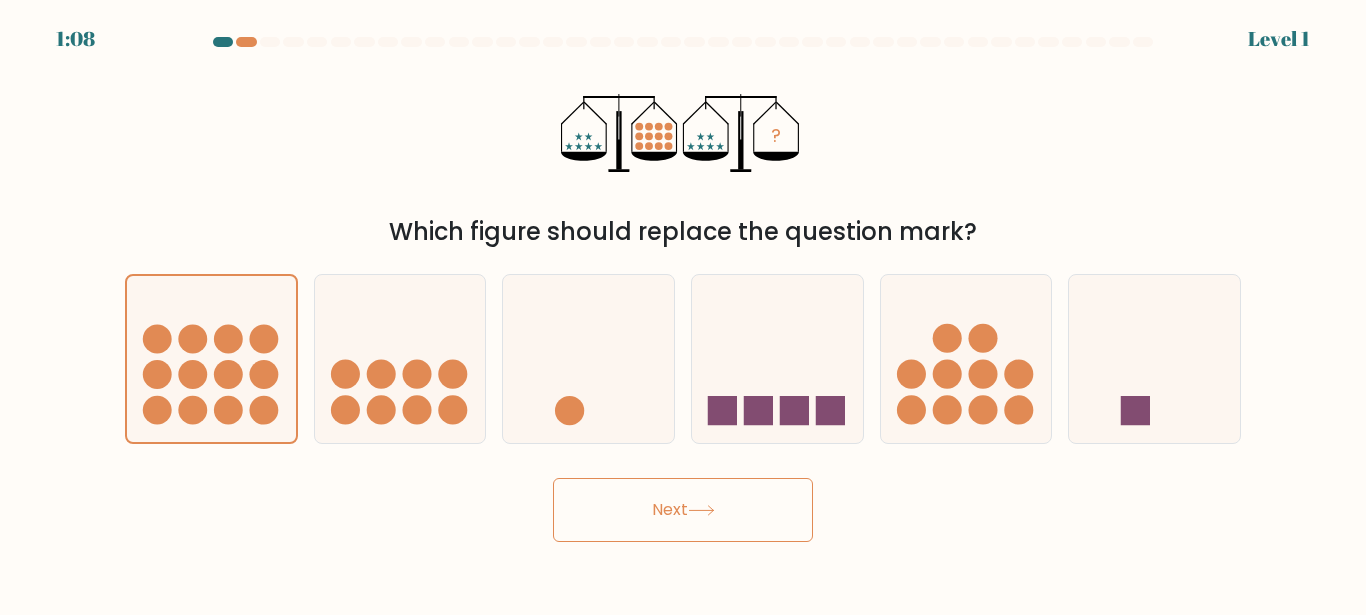 click on "Next" at bounding box center [683, 510] 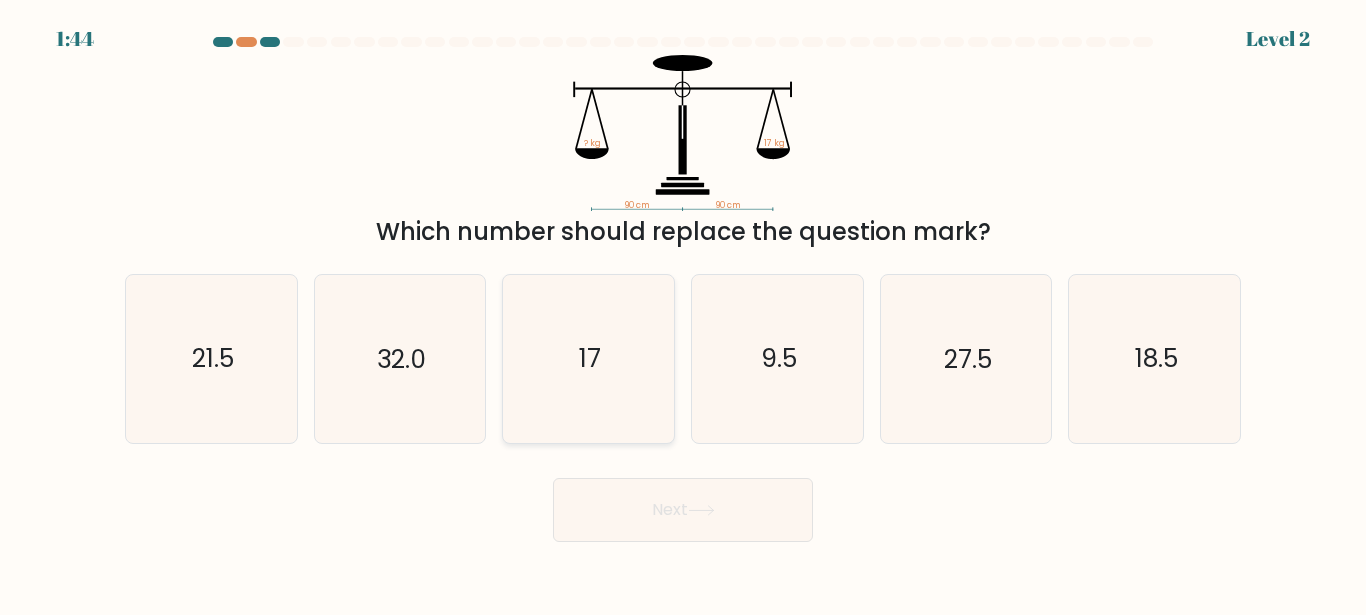 click on "17" at bounding box center [588, 358] 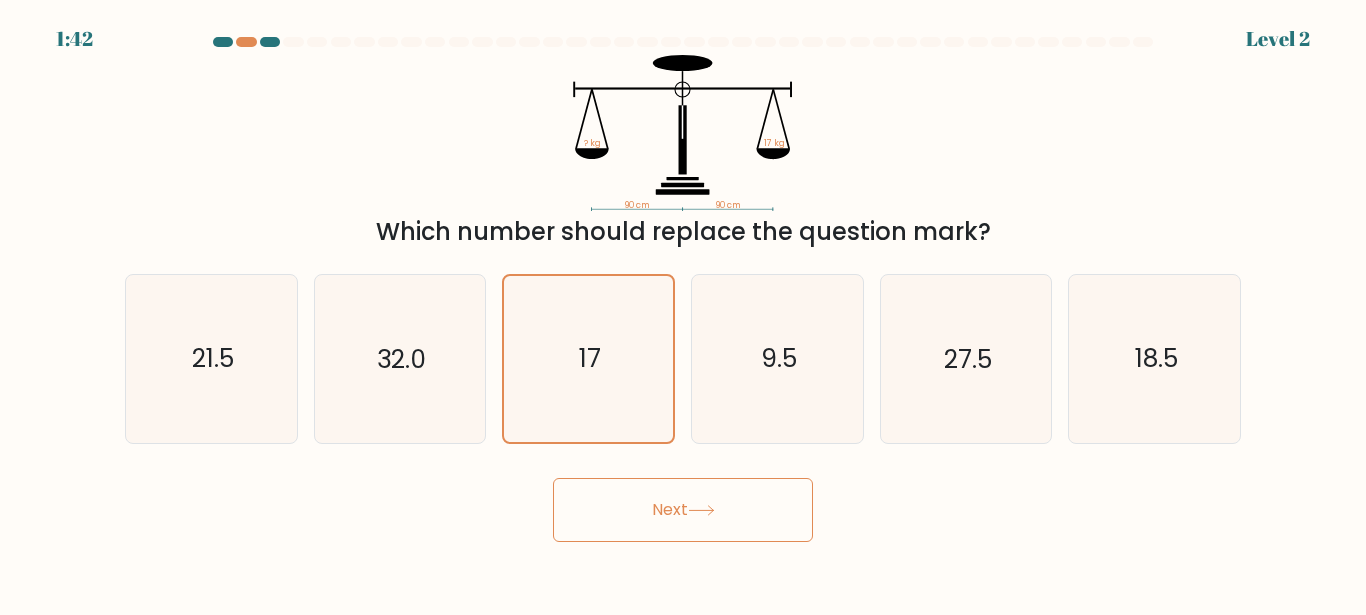 click on "Next" at bounding box center [683, 510] 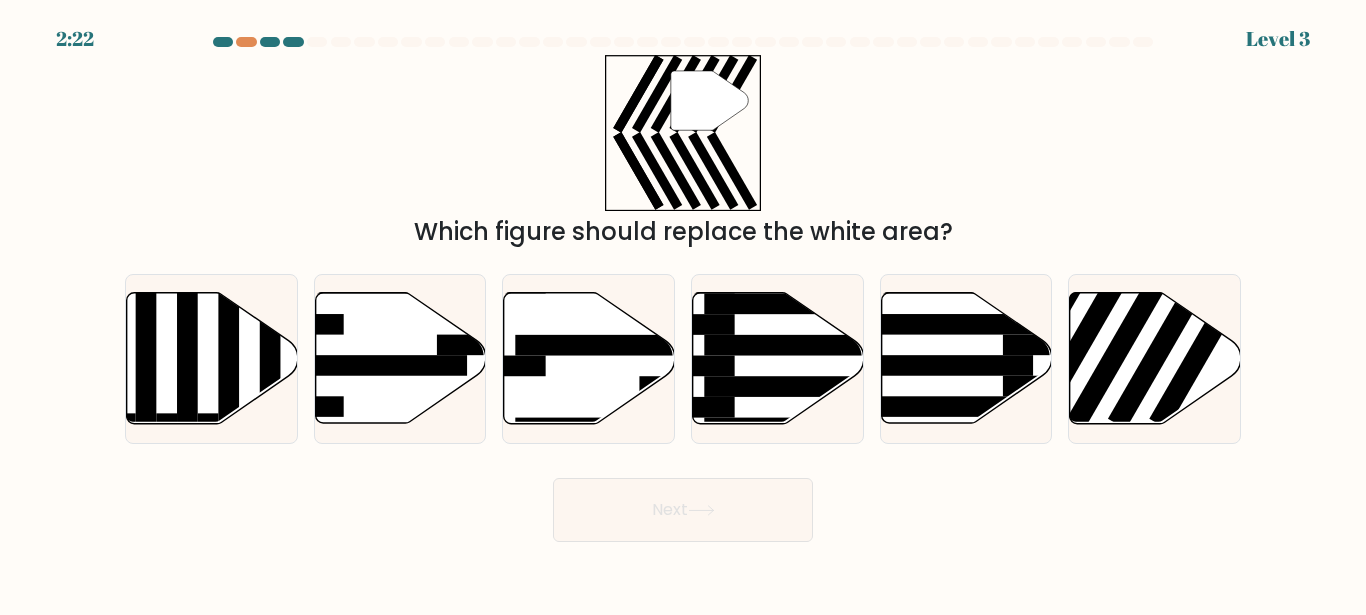 click on "Next" at bounding box center (683, 510) 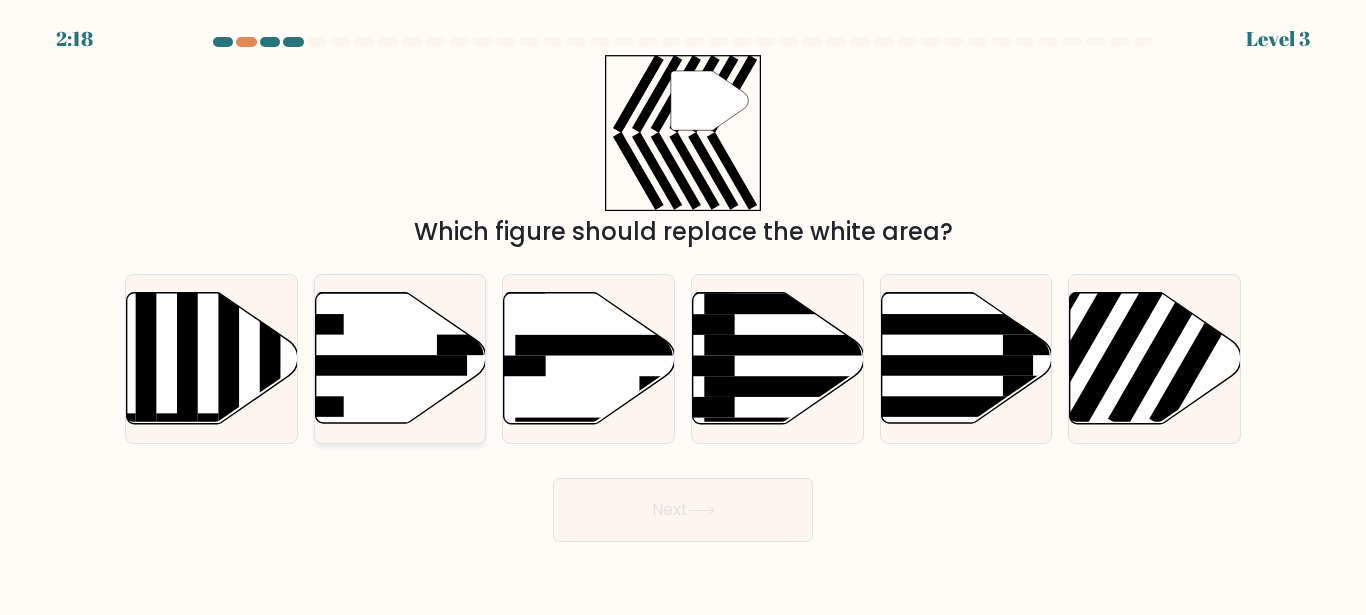 click at bounding box center (313, 407) 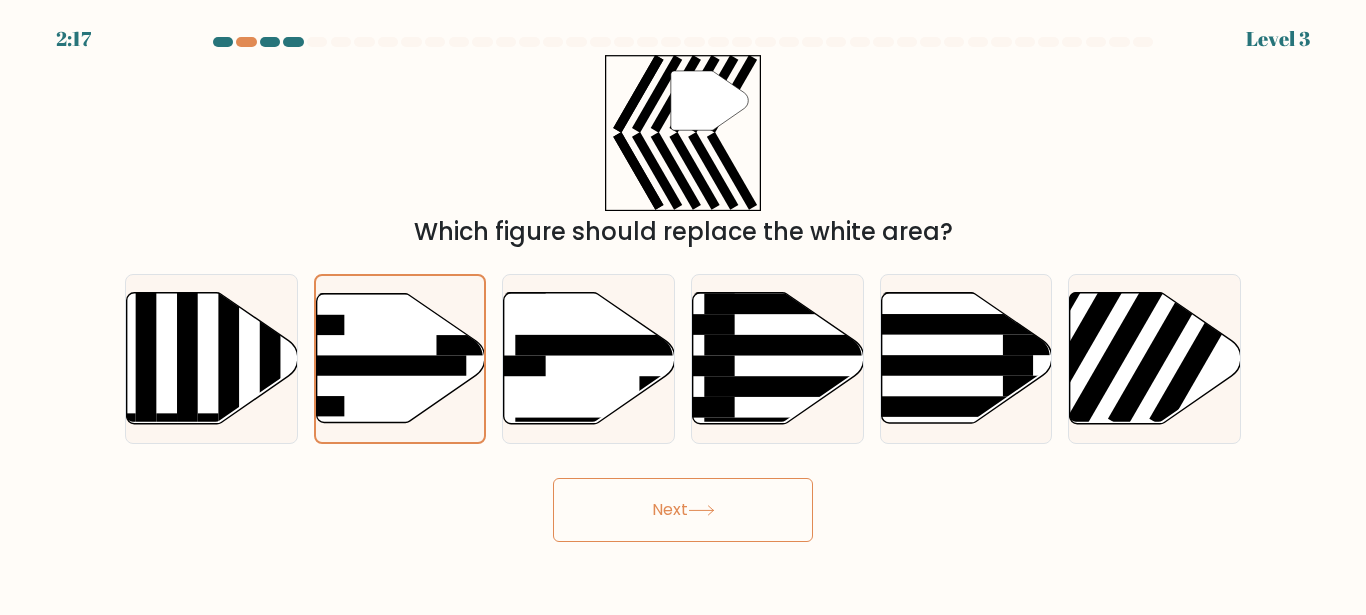 click on "2:17
Level 3" at bounding box center (683, 307) 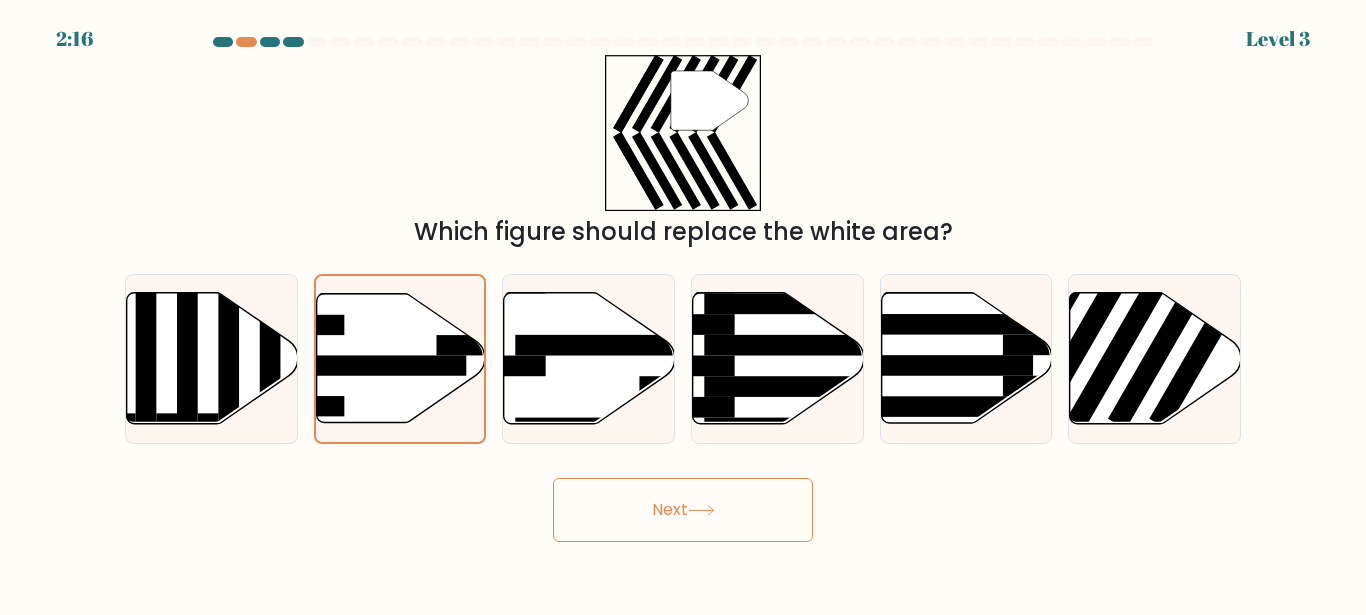 click on "Next" at bounding box center (683, 510) 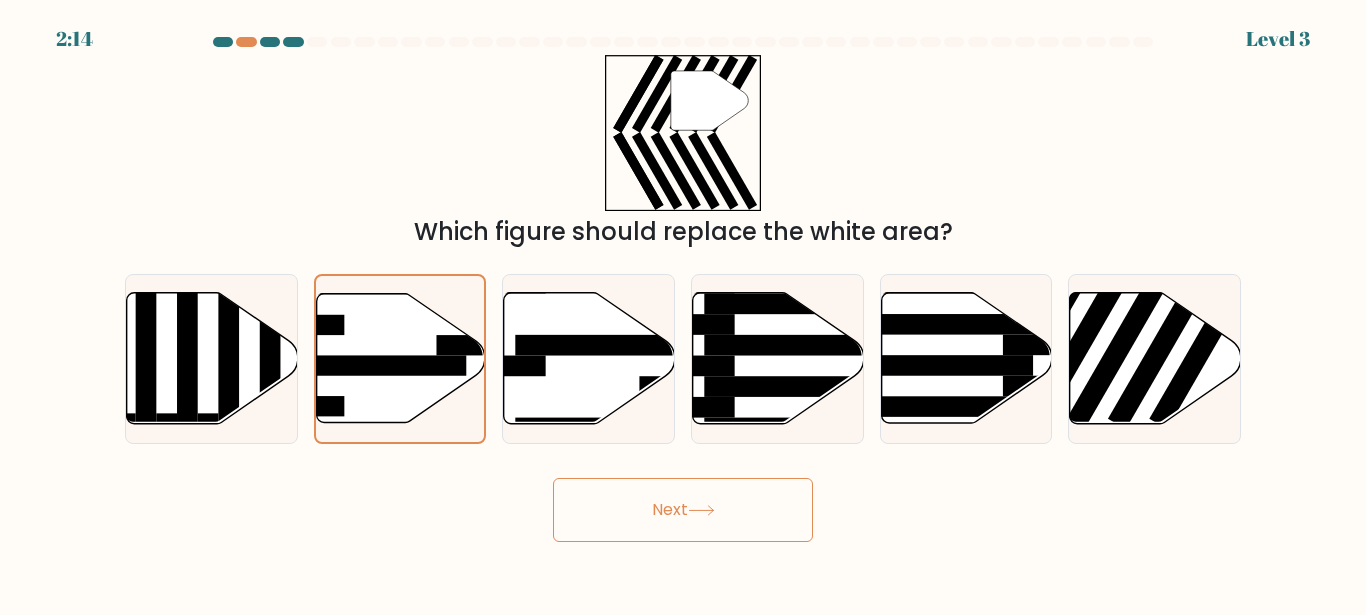 click on "Next" at bounding box center (683, 510) 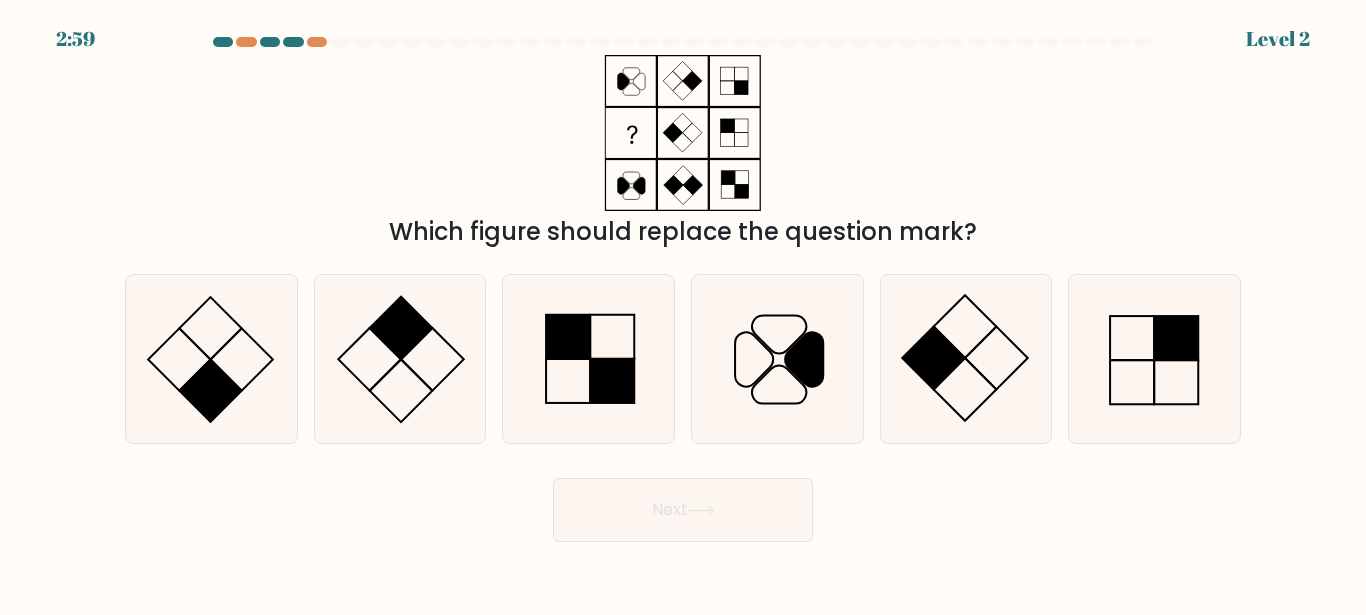 click on "Next" at bounding box center [683, 510] 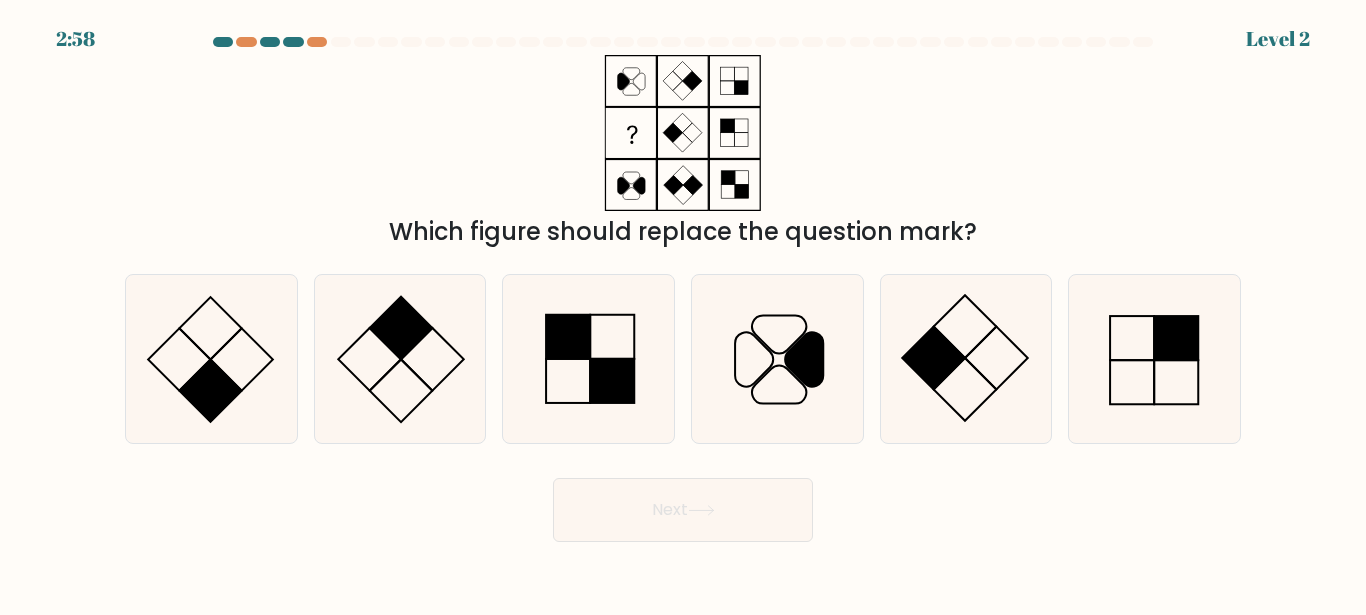 click on "Next" at bounding box center (683, 510) 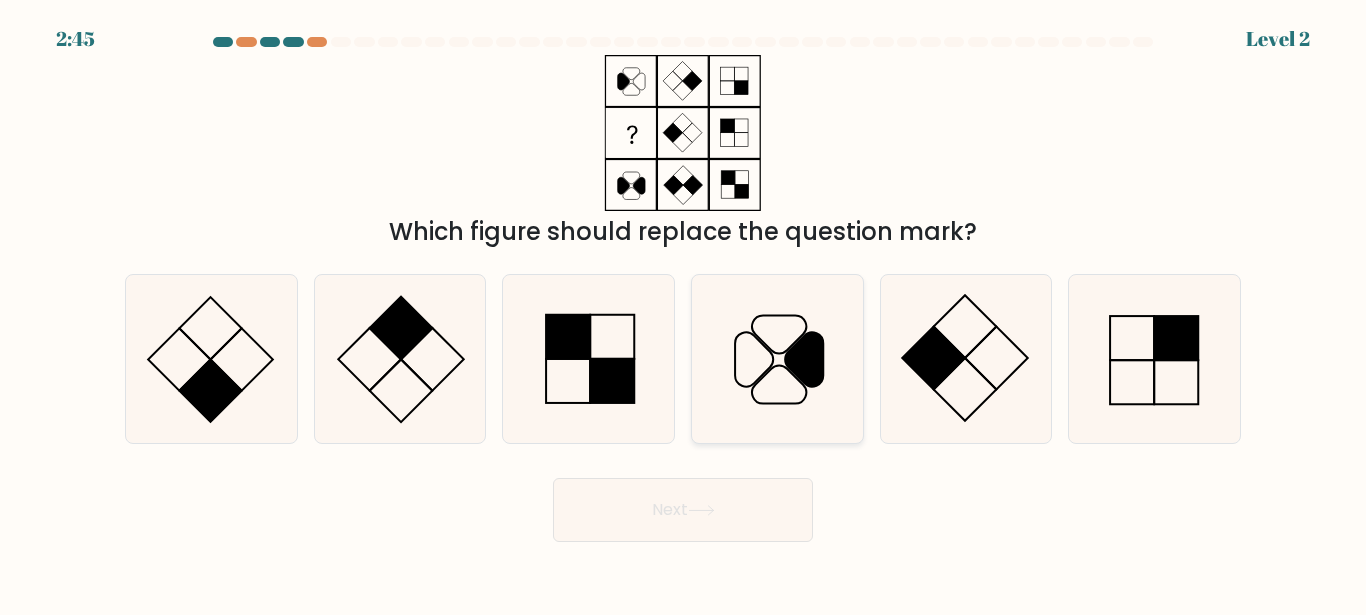 click at bounding box center (804, 360) 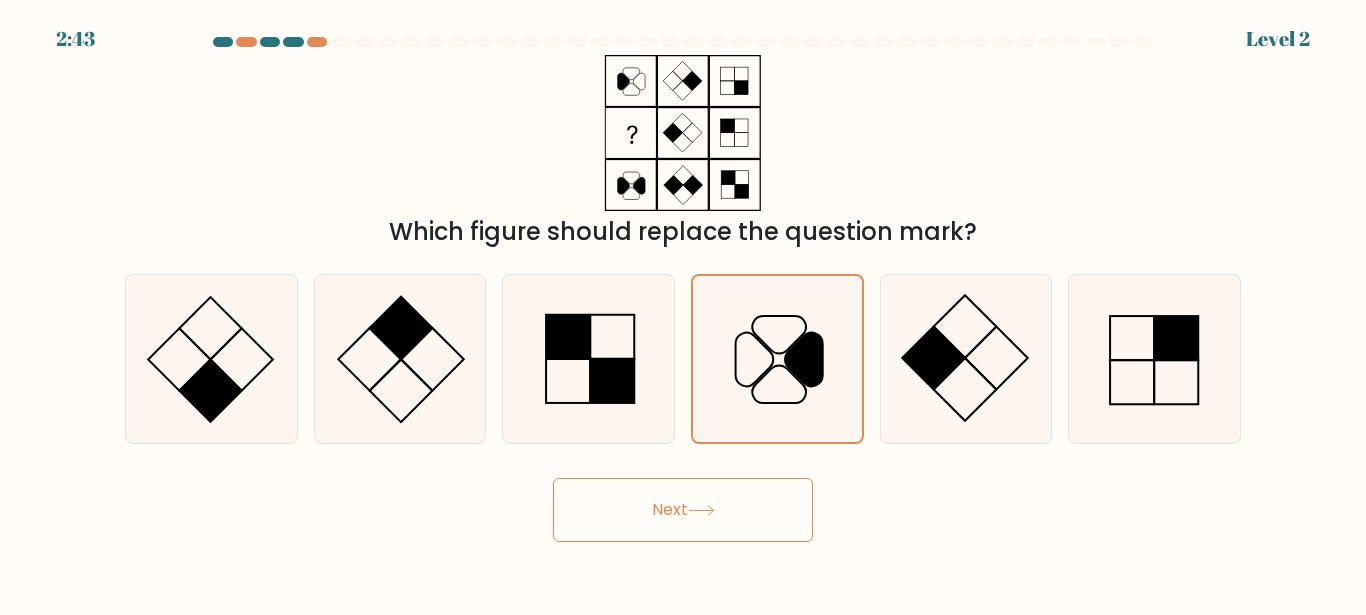 click on "Next" at bounding box center (683, 510) 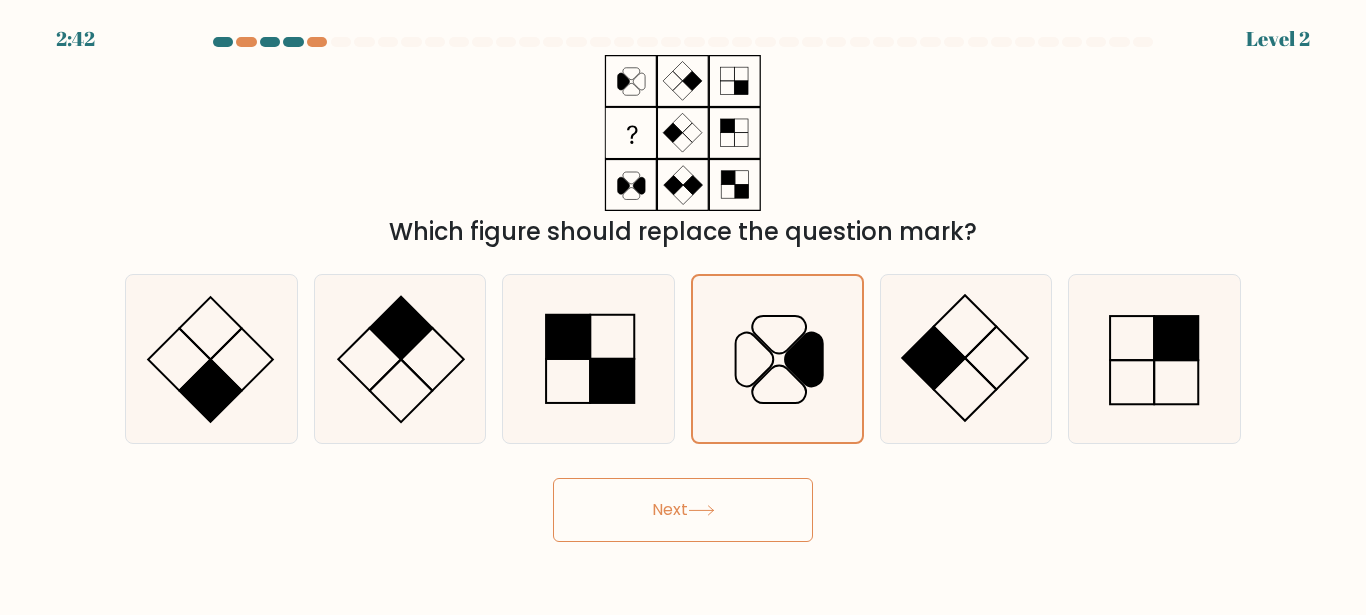 click on "Next" at bounding box center (683, 510) 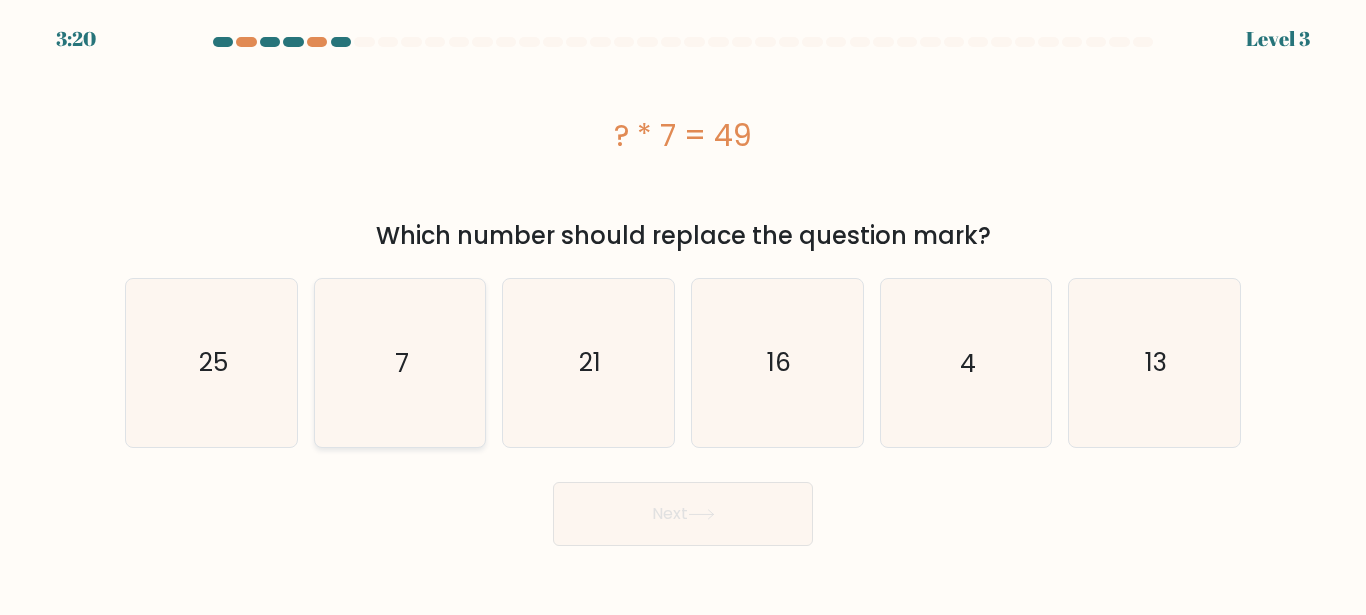 click on "7" at bounding box center (399, 362) 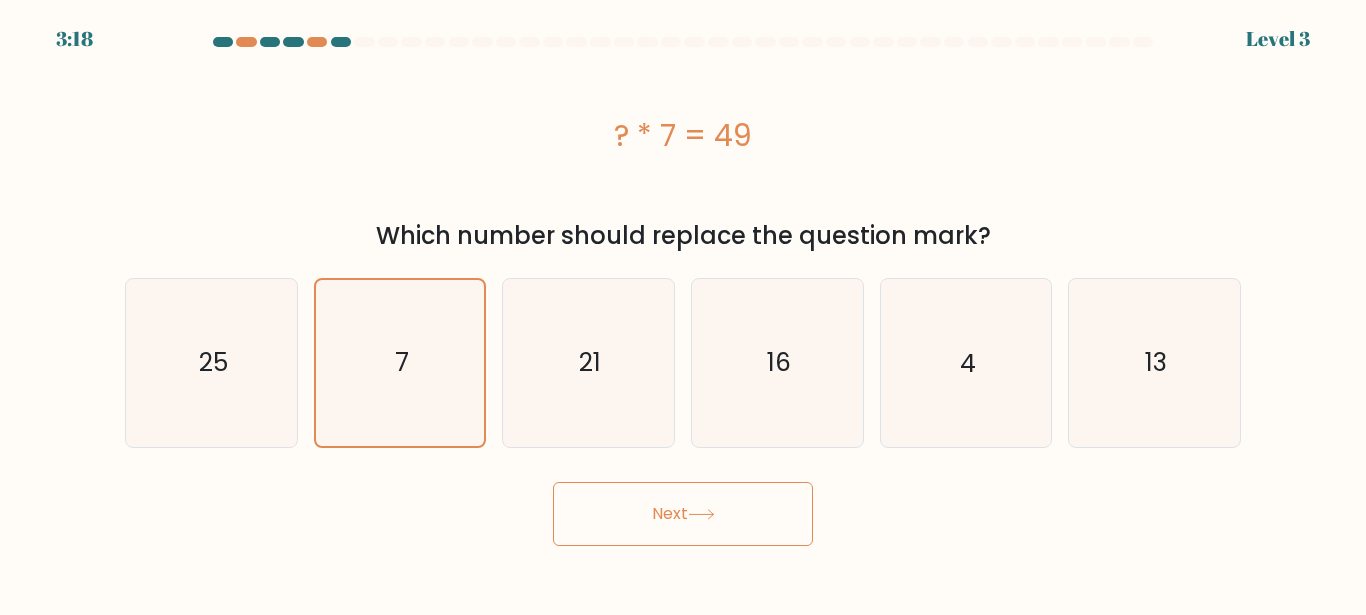 click on "Next" at bounding box center (683, 514) 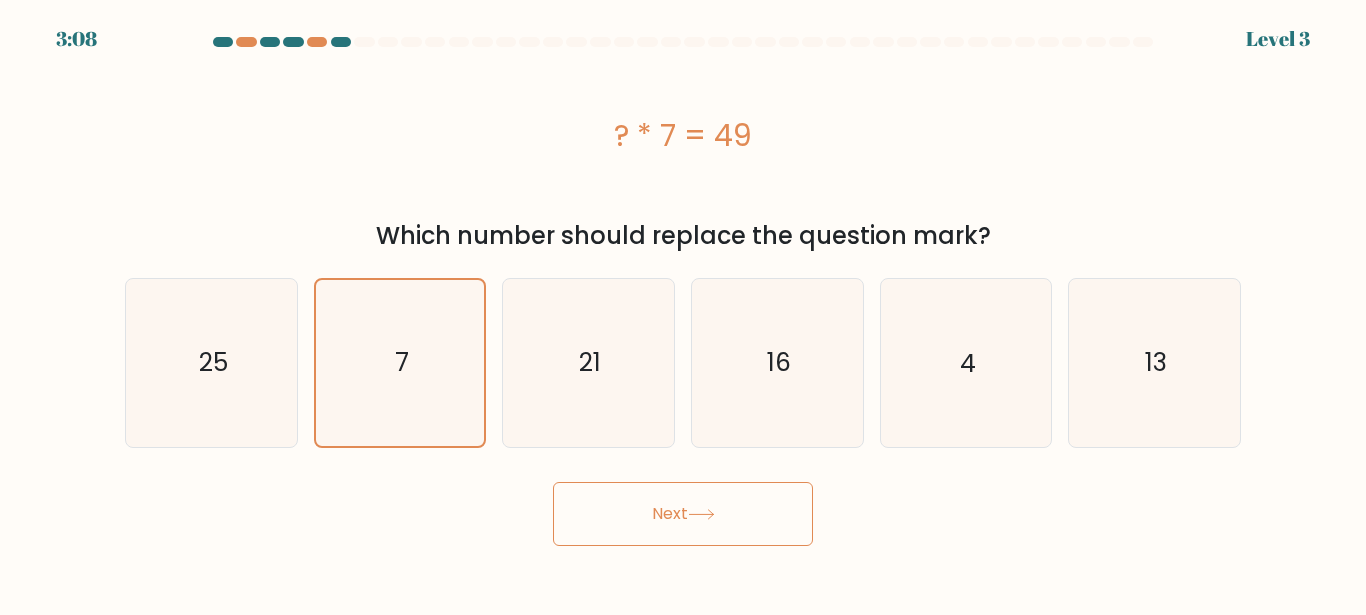 click on "Next" at bounding box center (683, 514) 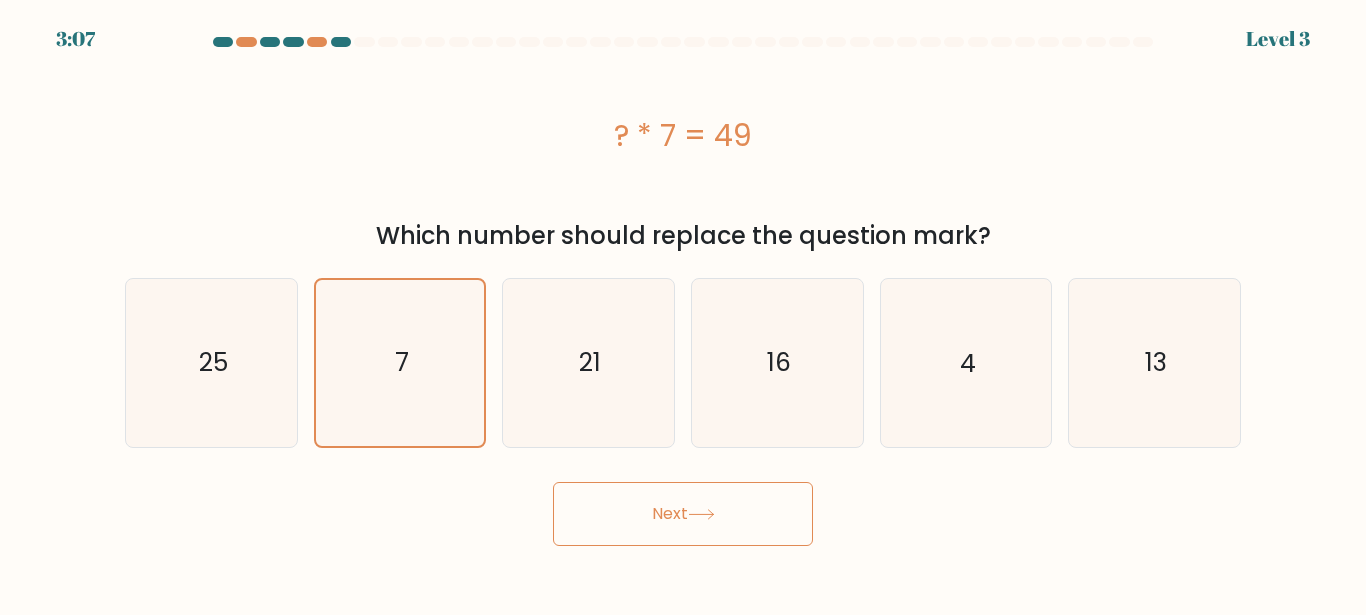 click on "Next" at bounding box center (683, 514) 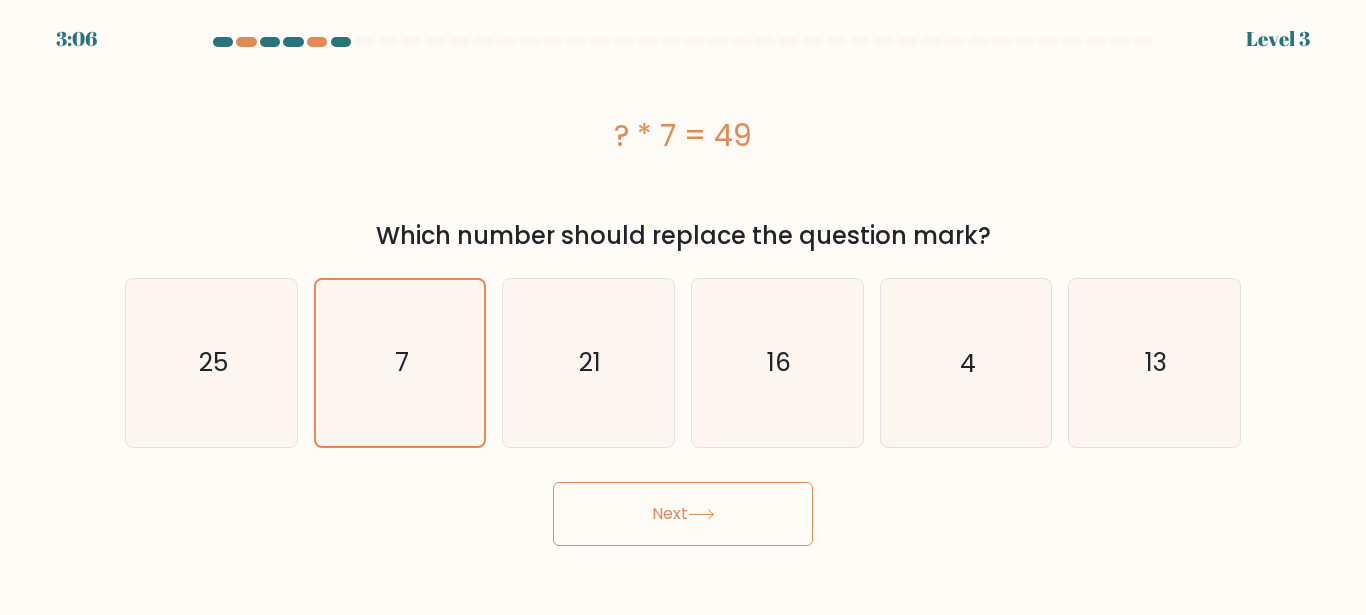 click on "Next" at bounding box center [683, 514] 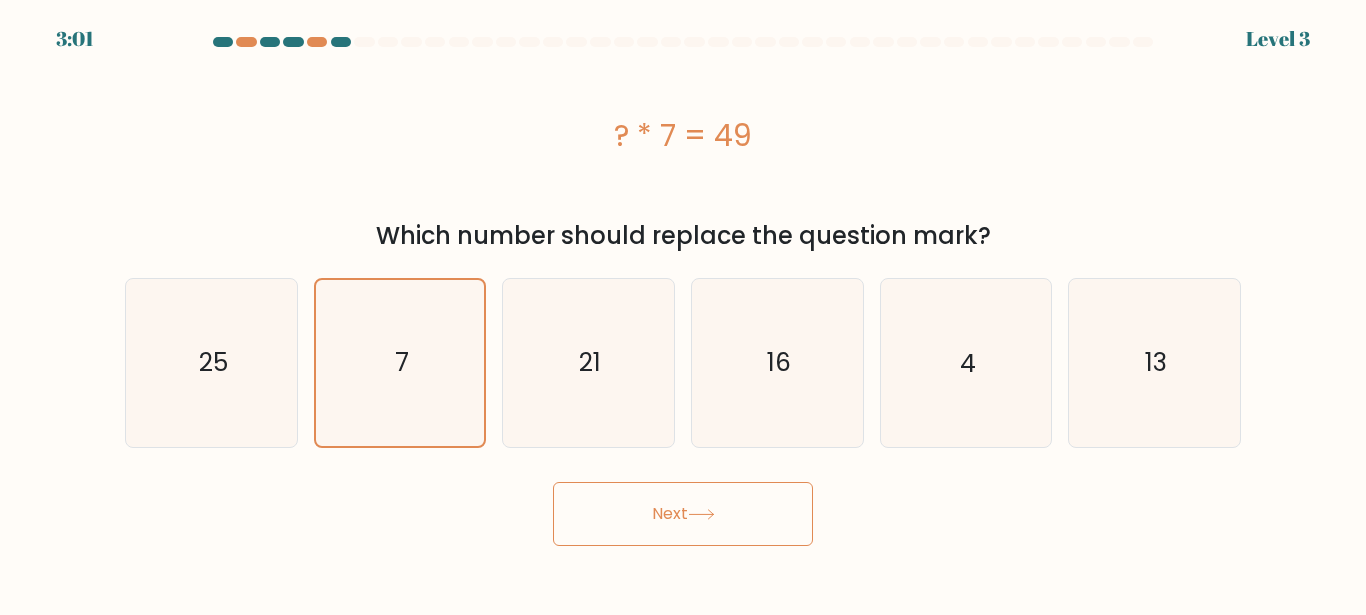click on "Next" at bounding box center (683, 514) 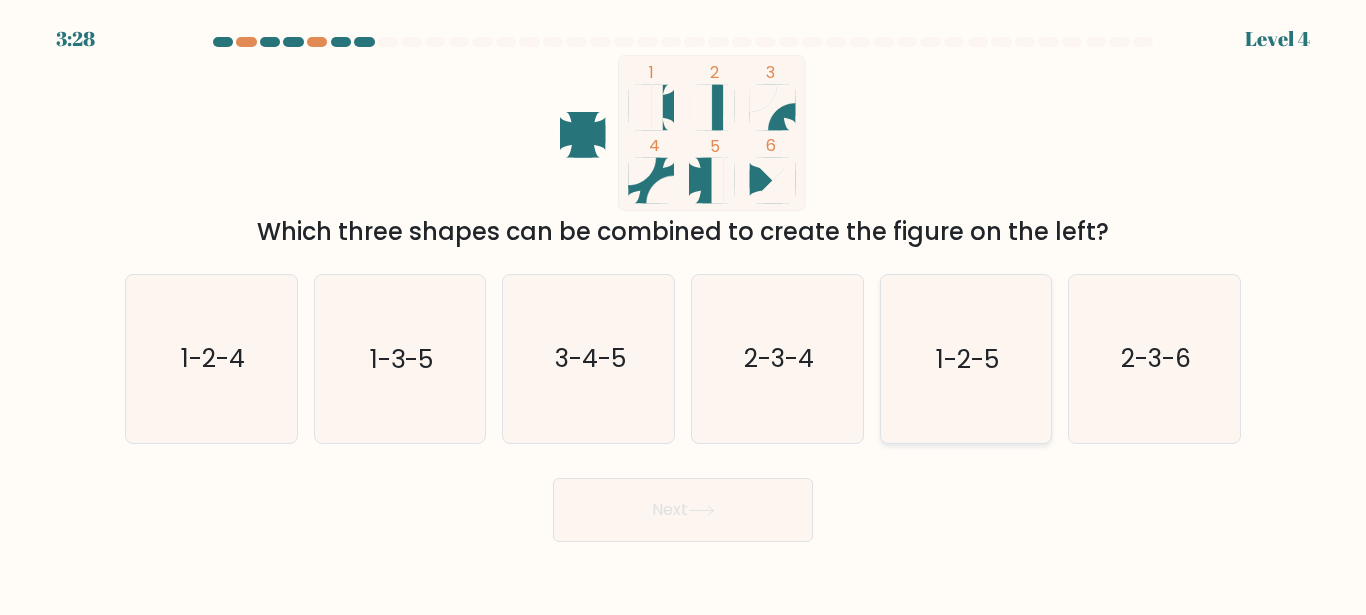 click on "1-2-5" at bounding box center (965, 358) 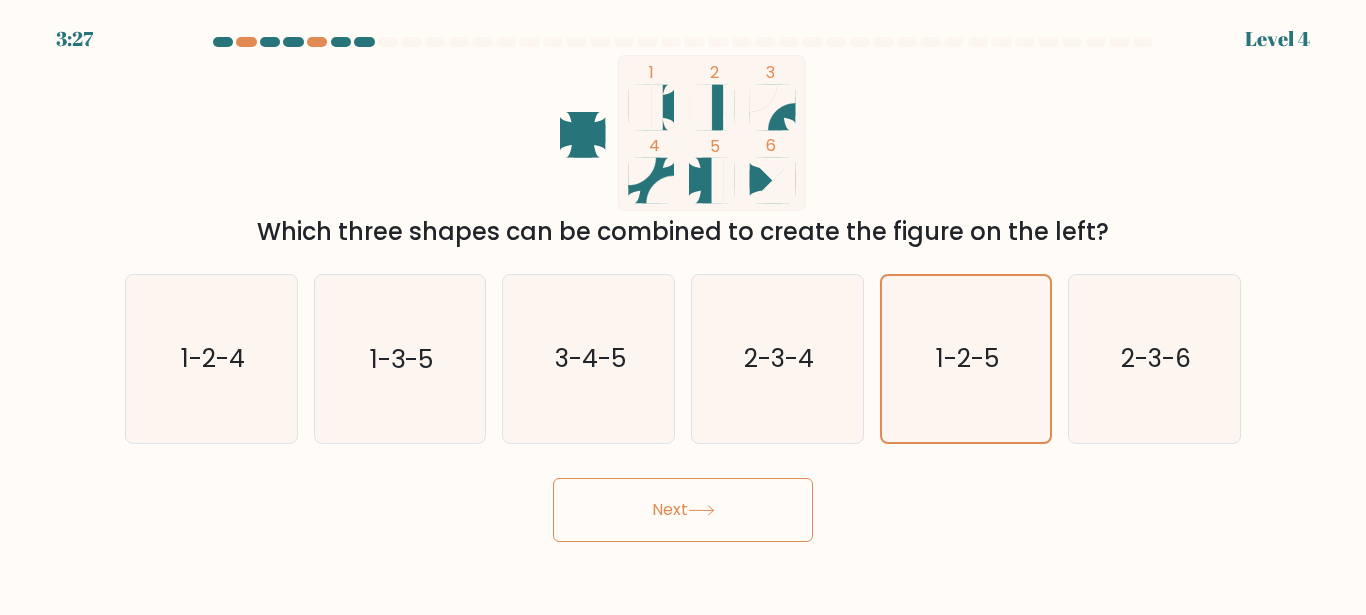 click on "Next" at bounding box center (683, 510) 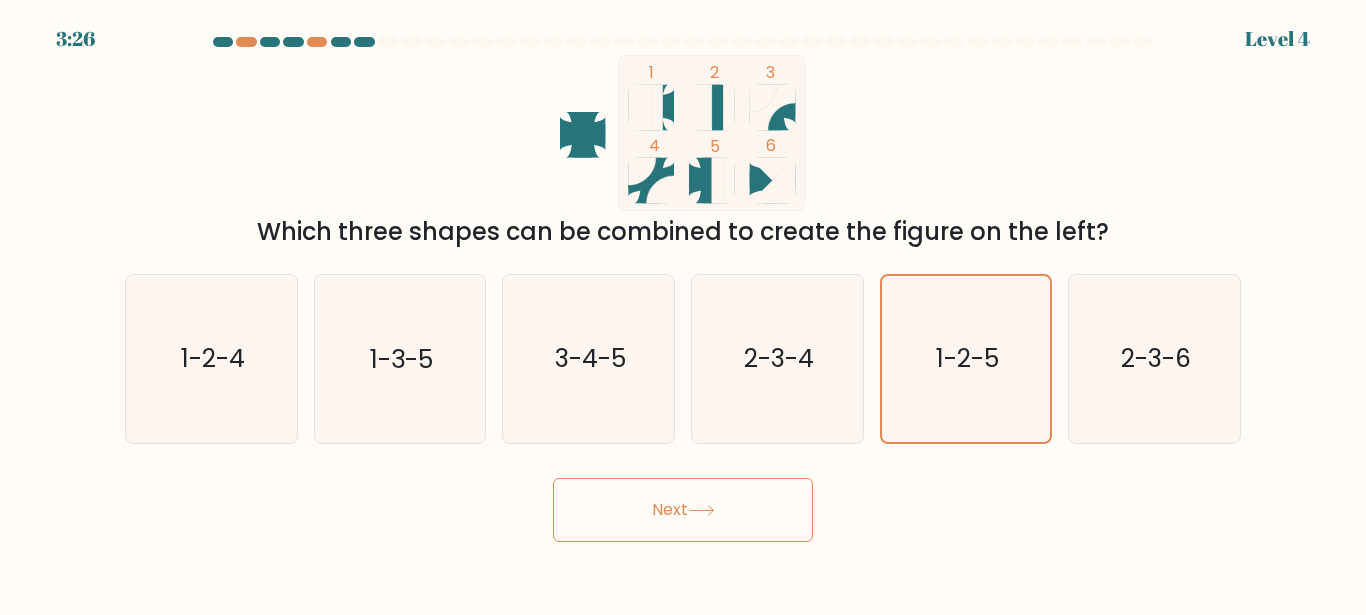 click on "Next" at bounding box center [683, 510] 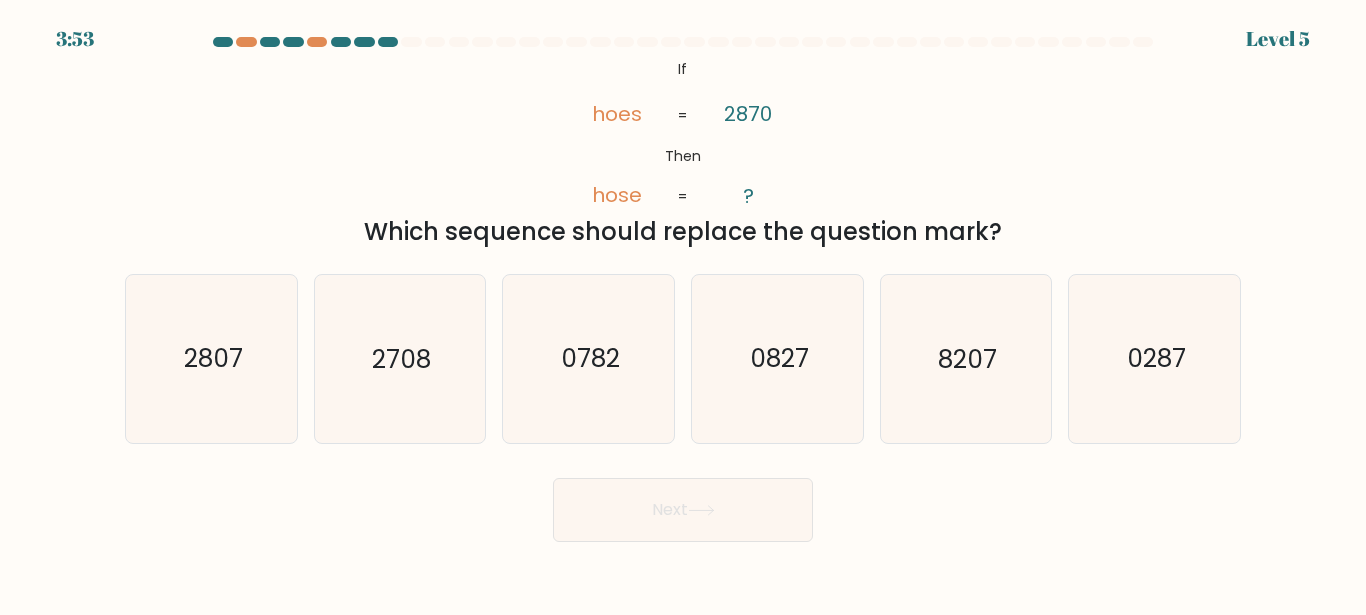 click on "Next" at bounding box center [683, 510] 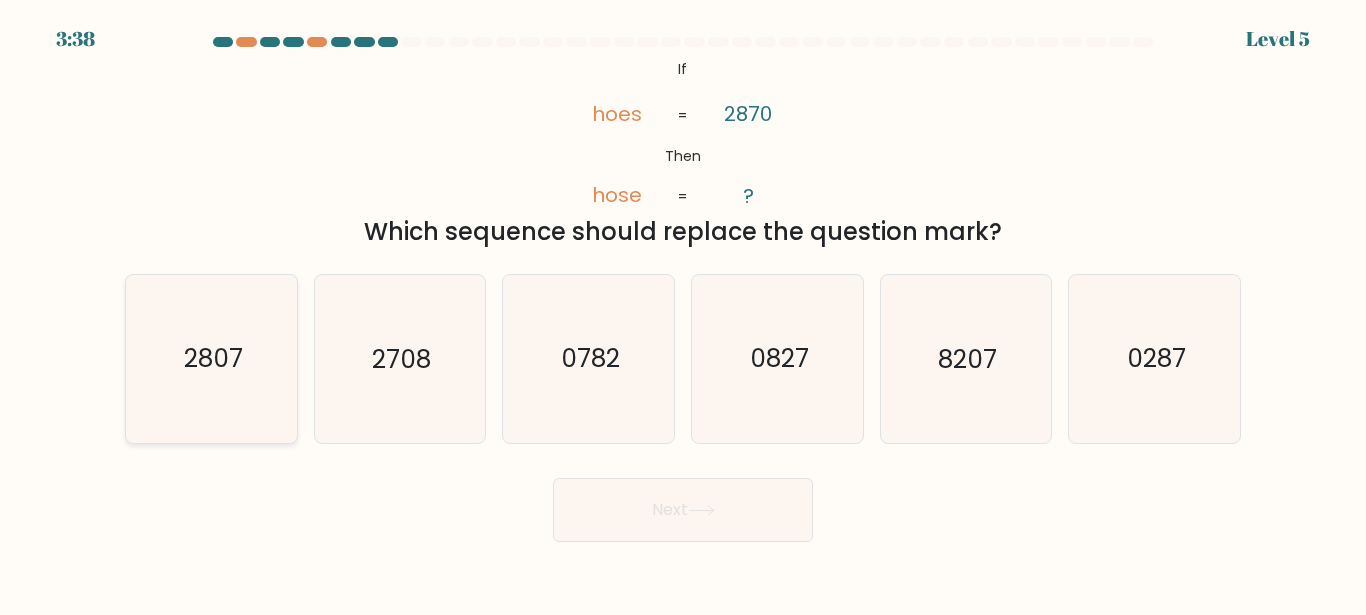 click on "2807" at bounding box center [211, 358] 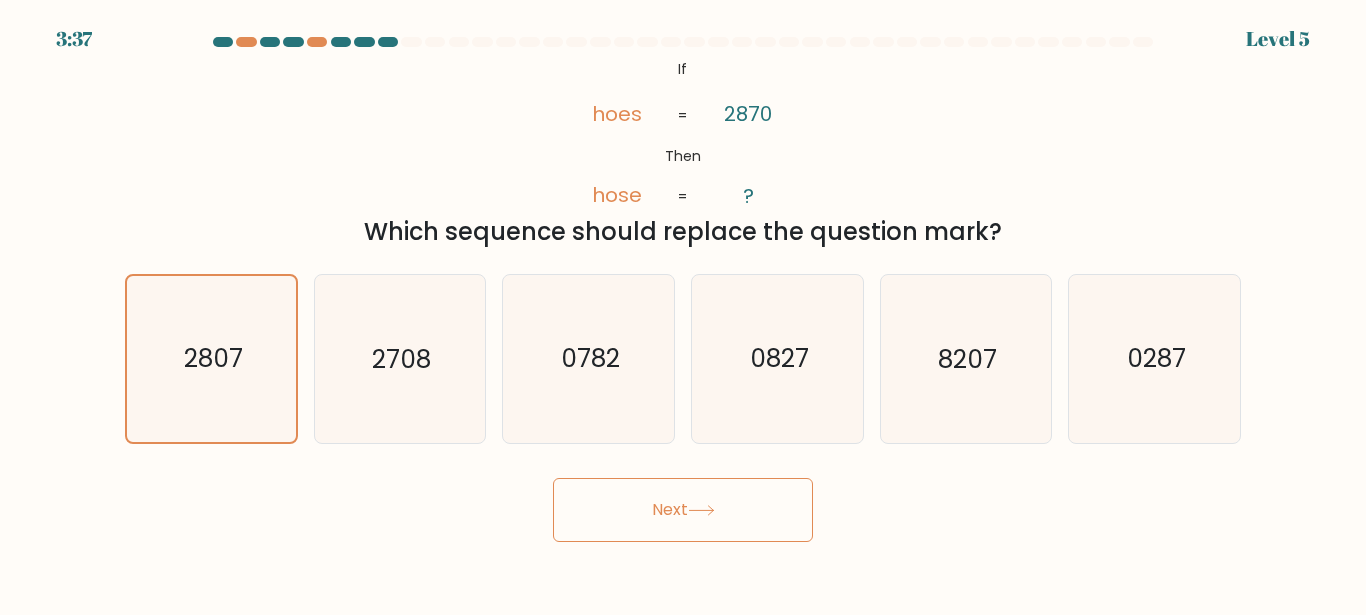 click on "Next" at bounding box center (683, 510) 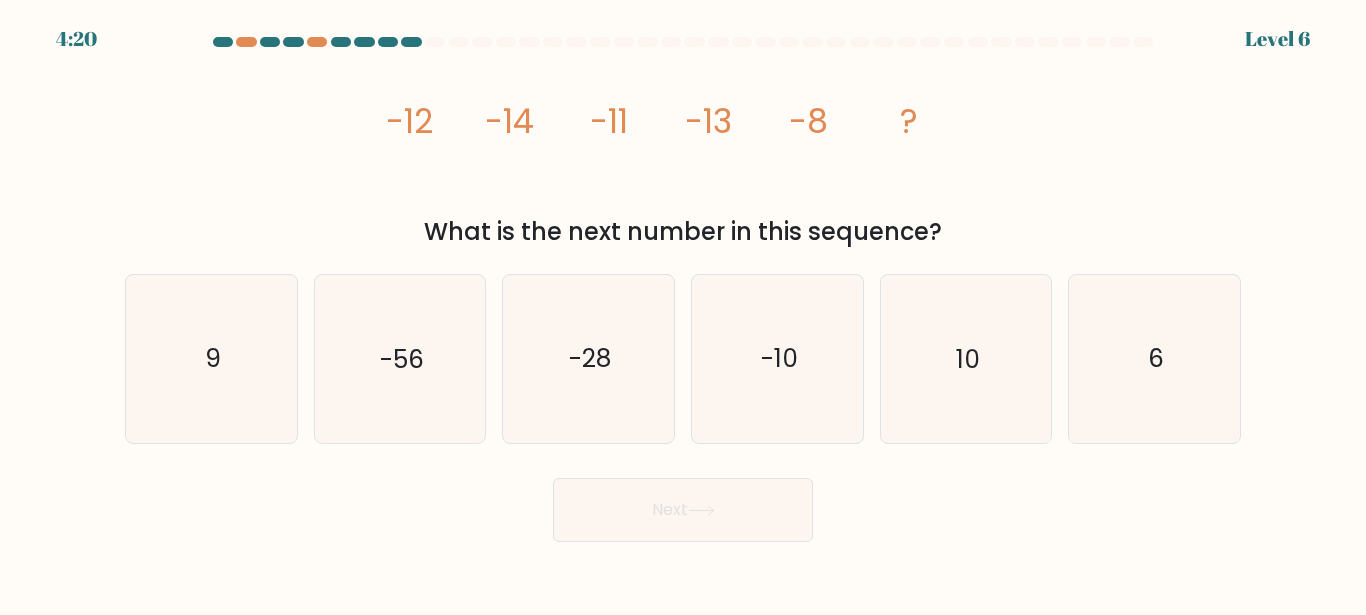 click on "Next" at bounding box center (683, 510) 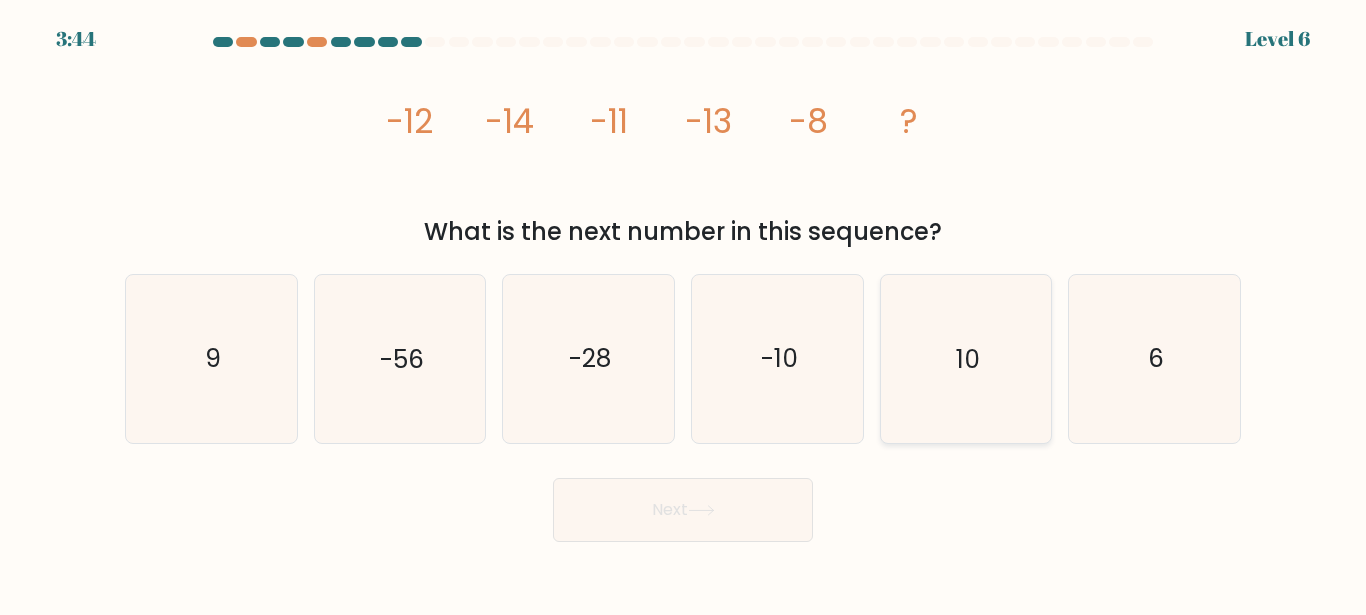 click on "10" at bounding box center (968, 359) 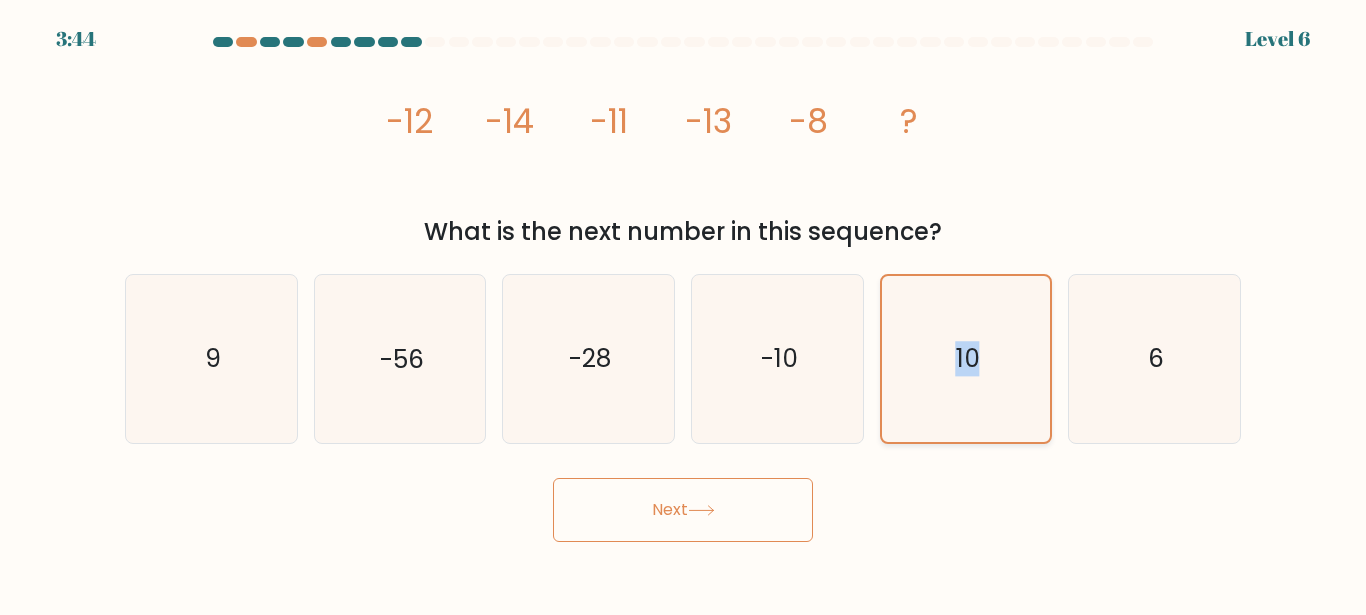 click on "10" at bounding box center [968, 358] 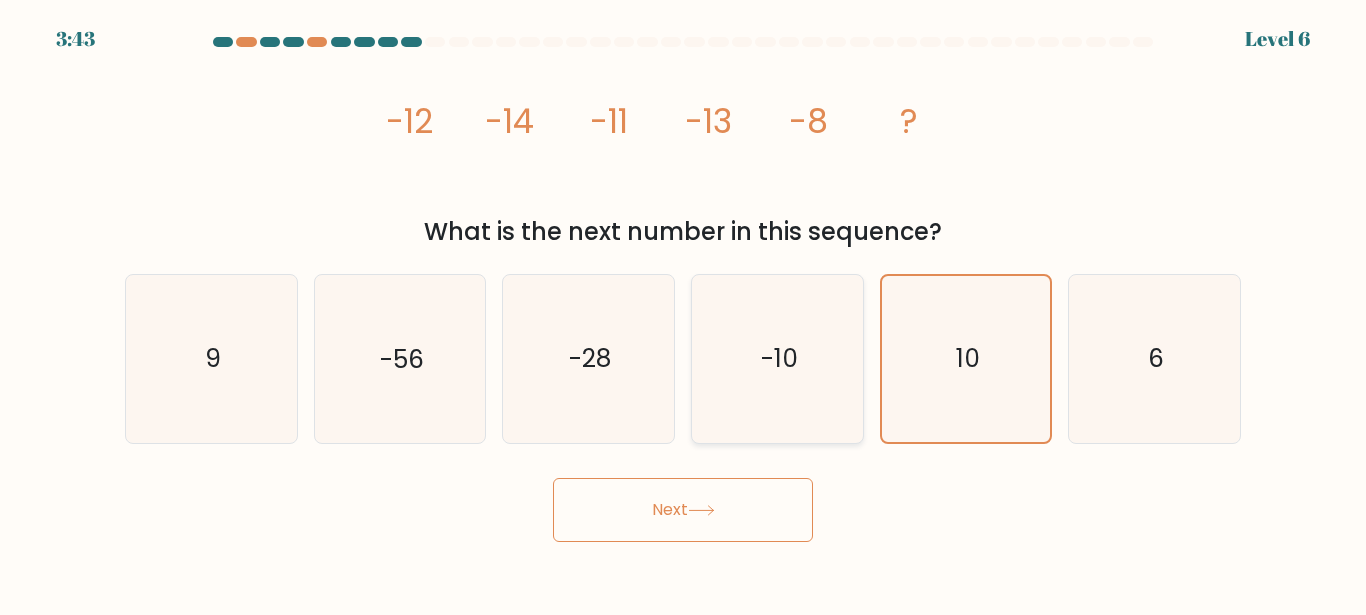 click on "-10" at bounding box center [777, 358] 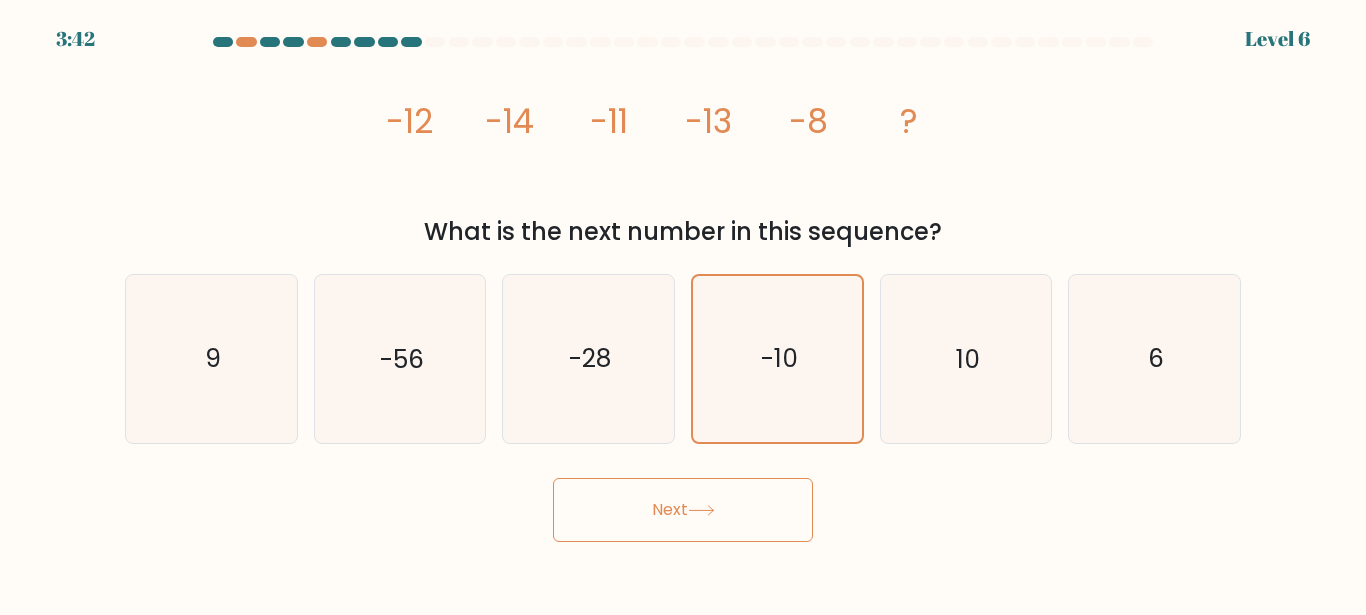 click on "Next" at bounding box center (683, 510) 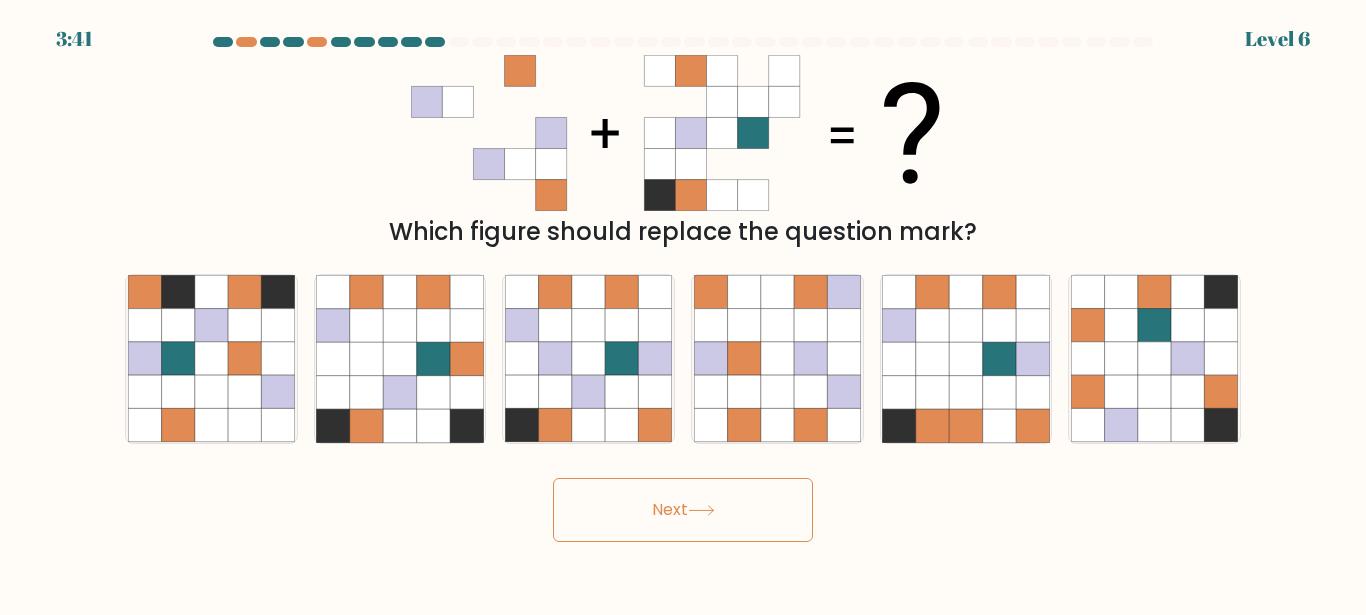 click on "Next" at bounding box center [683, 510] 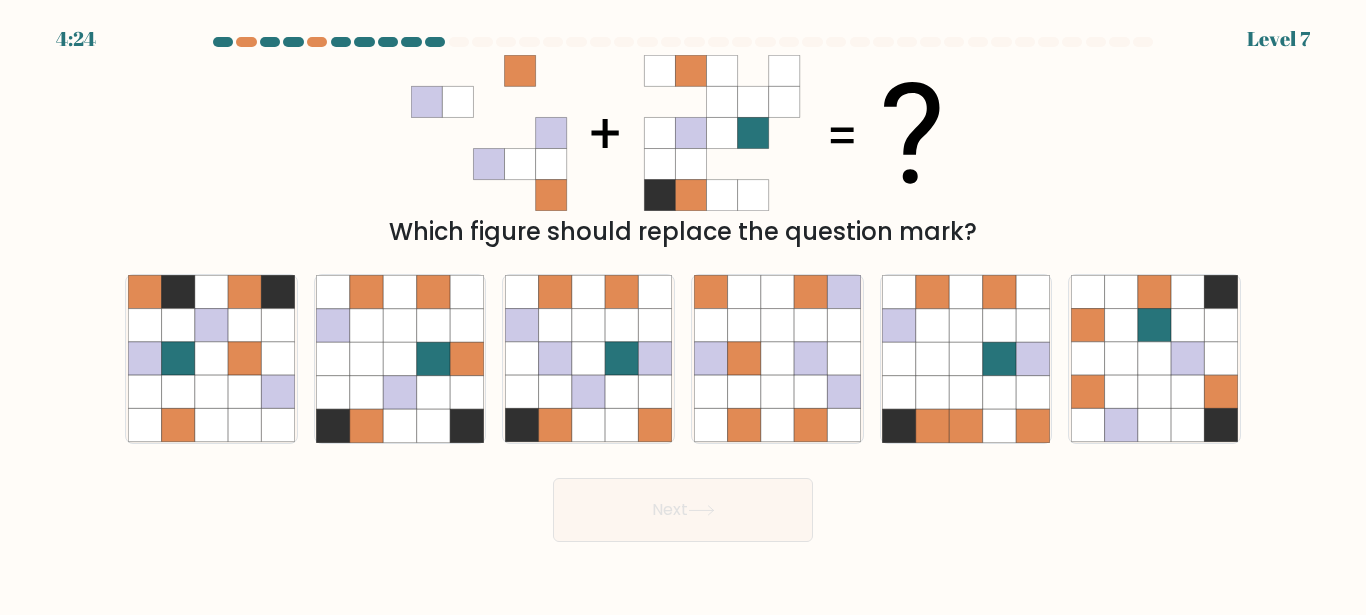 click on "Next" at bounding box center [683, 510] 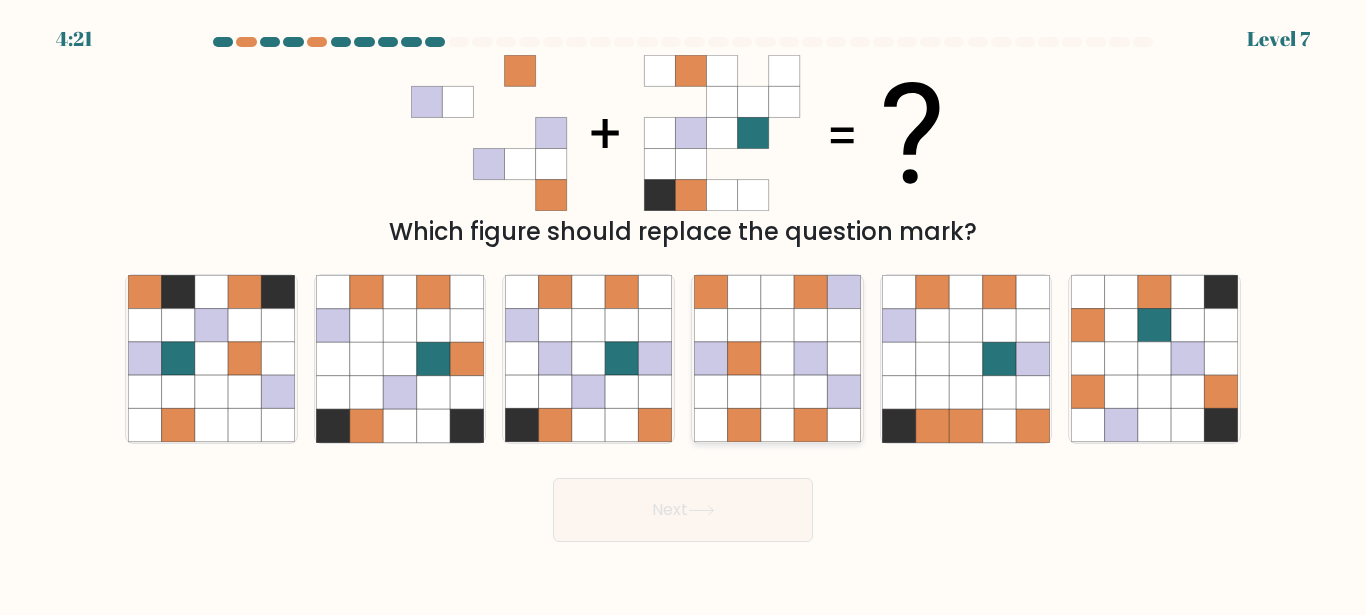 click at bounding box center (843, 358) 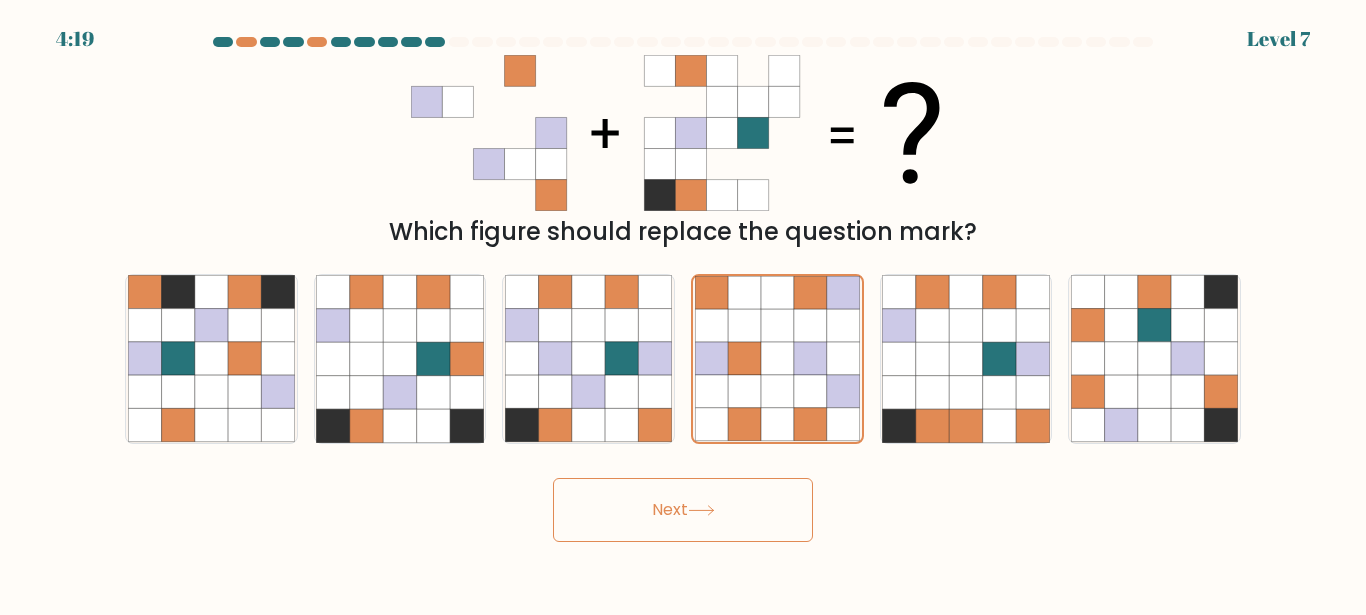 drag, startPoint x: 860, startPoint y: 369, endPoint x: 718, endPoint y: 498, distance: 191.8463 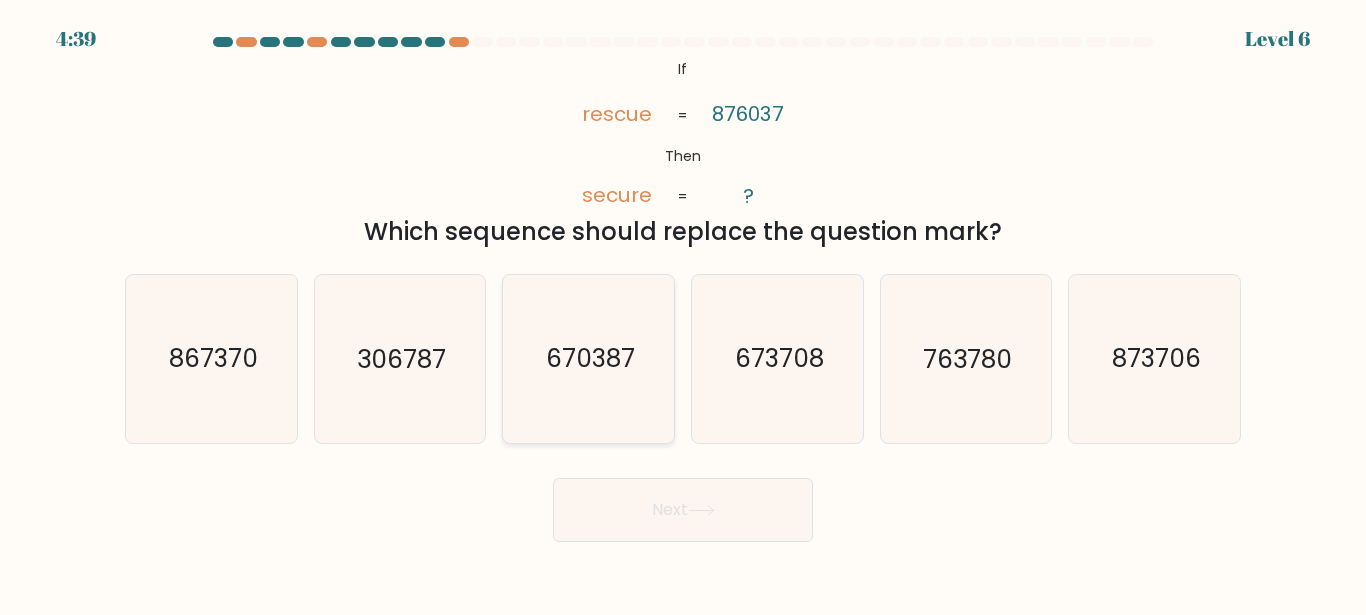 click on "670387" at bounding box center [590, 359] 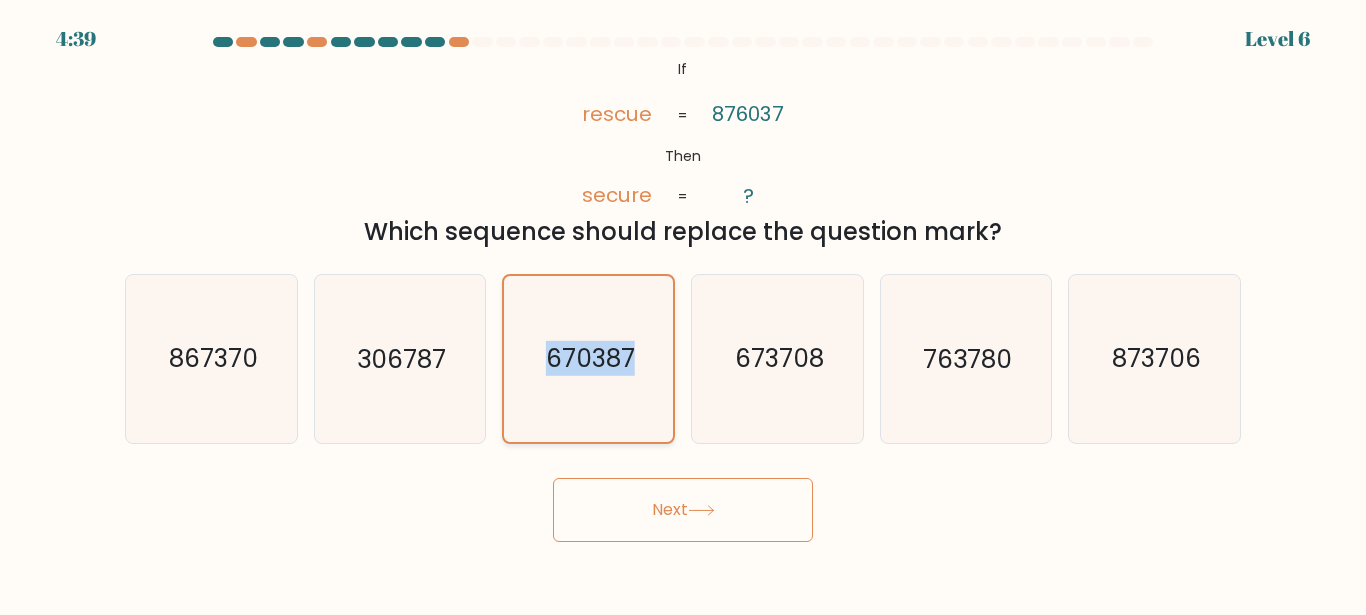 click on "670387" at bounding box center (590, 358) 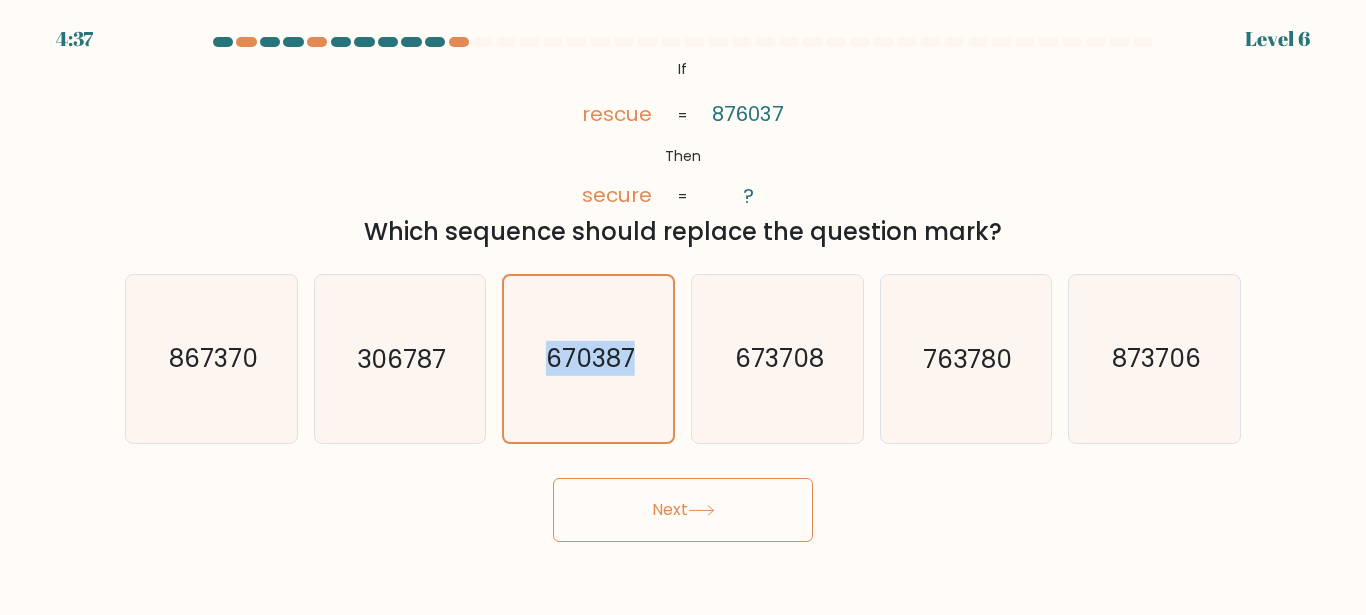 click on "Next" at bounding box center (683, 510) 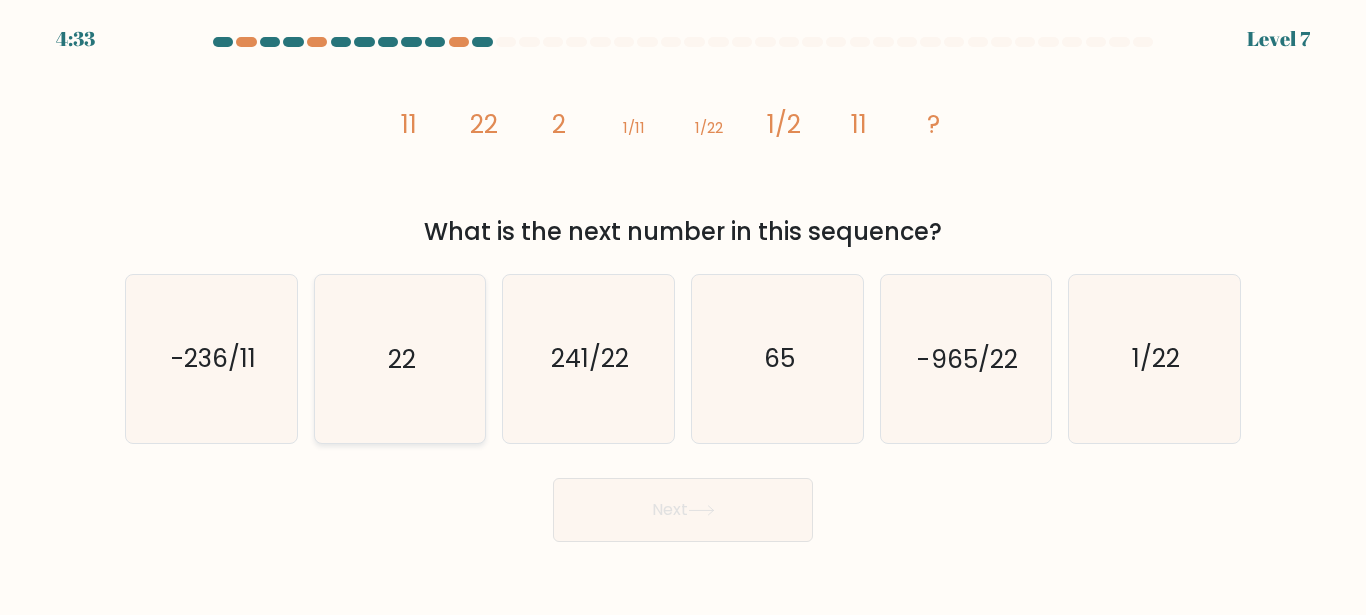 click on "22" at bounding box center [399, 358] 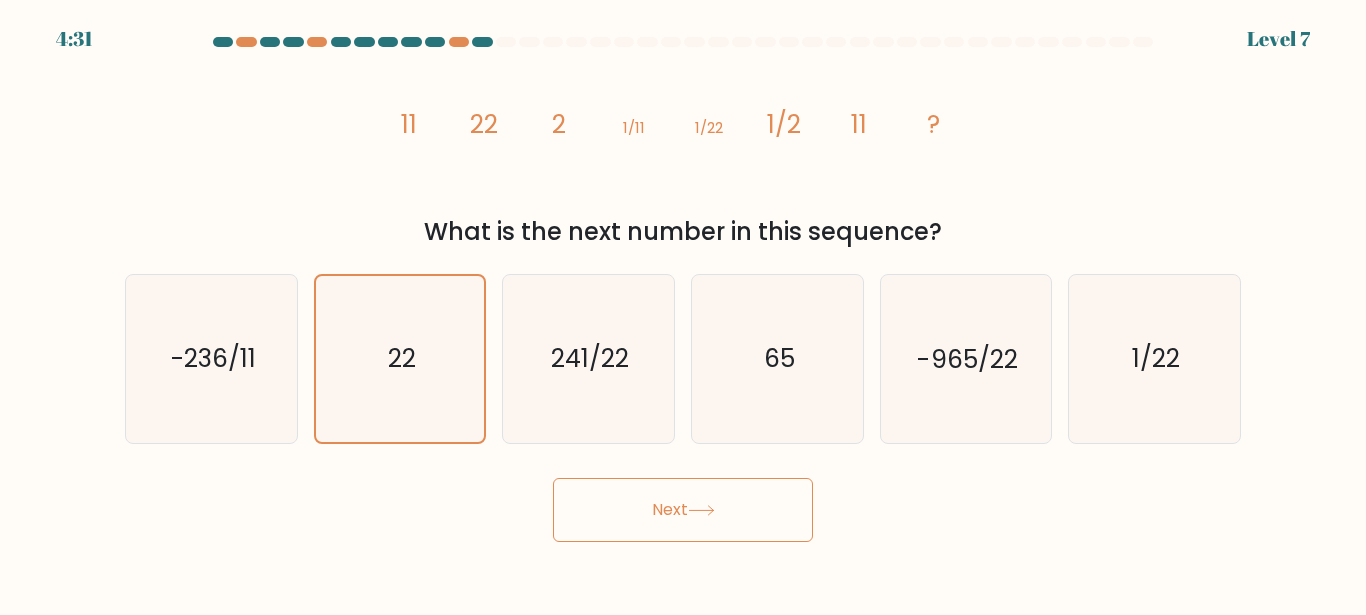 click at bounding box center (701, 510) 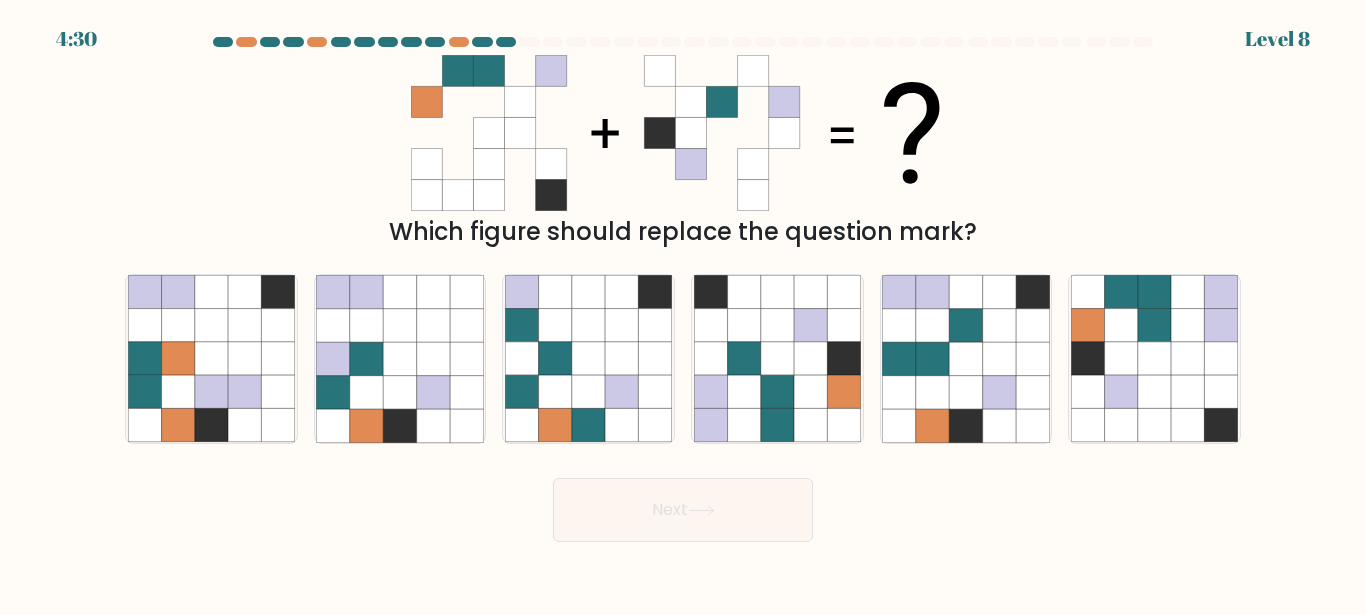 click at bounding box center (701, 510) 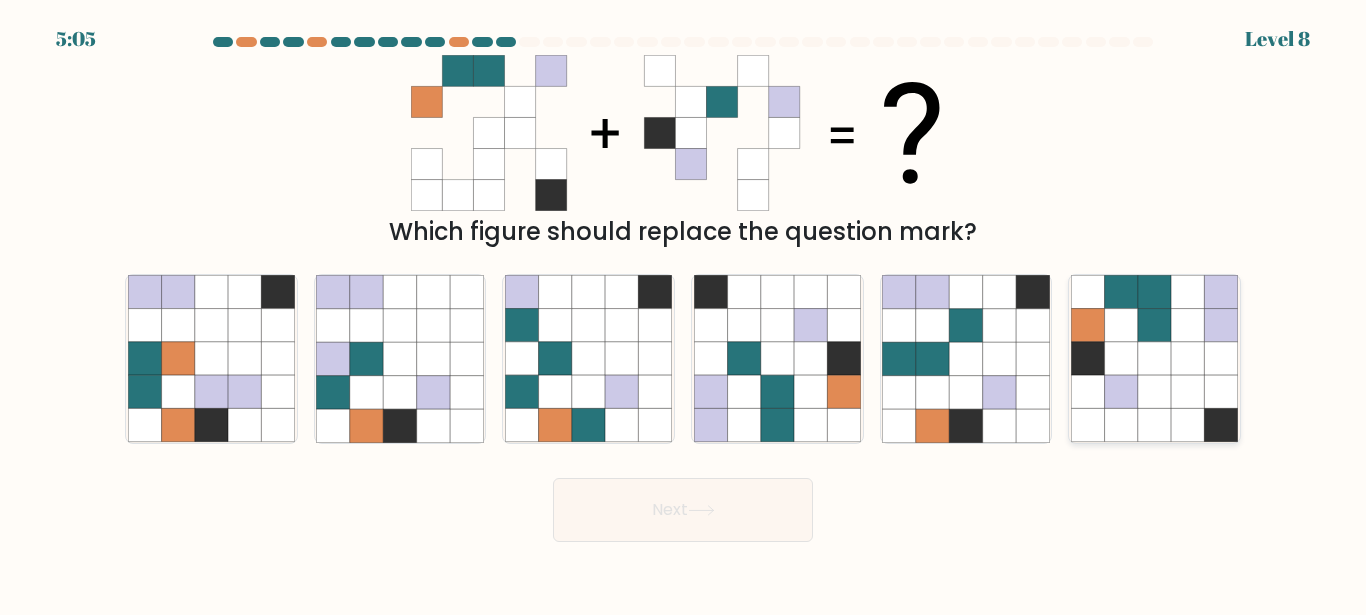 click at bounding box center (1187, 325) 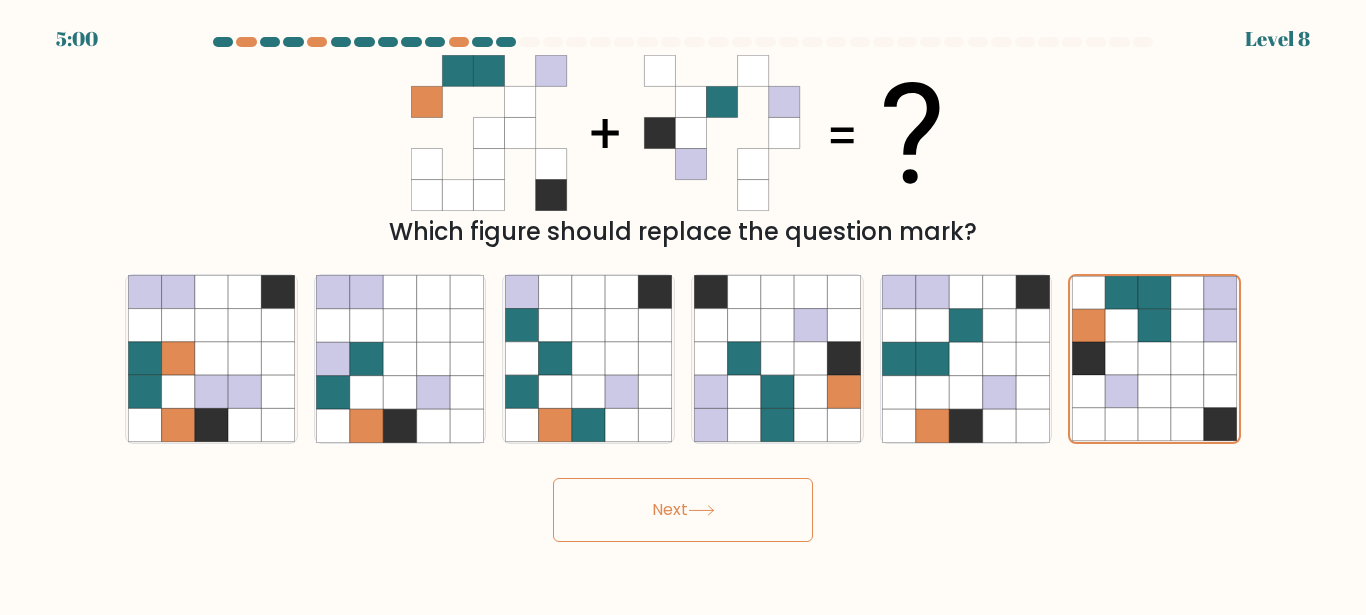 click on "Next" at bounding box center [683, 510] 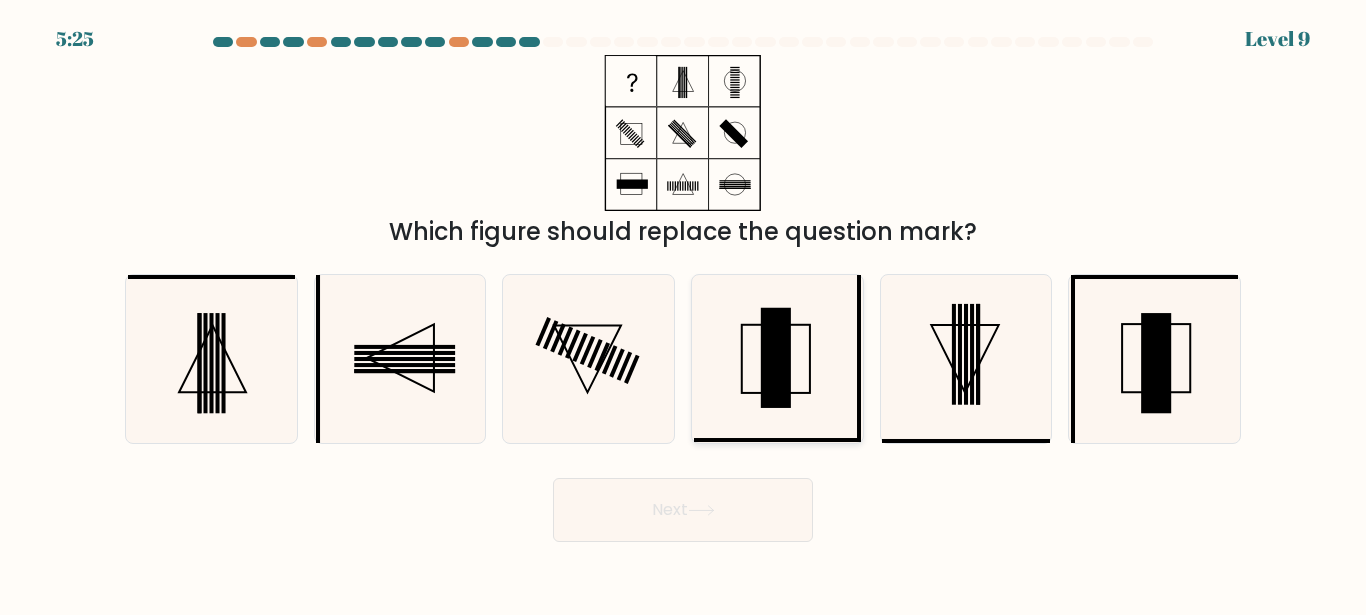 click at bounding box center [776, 358] 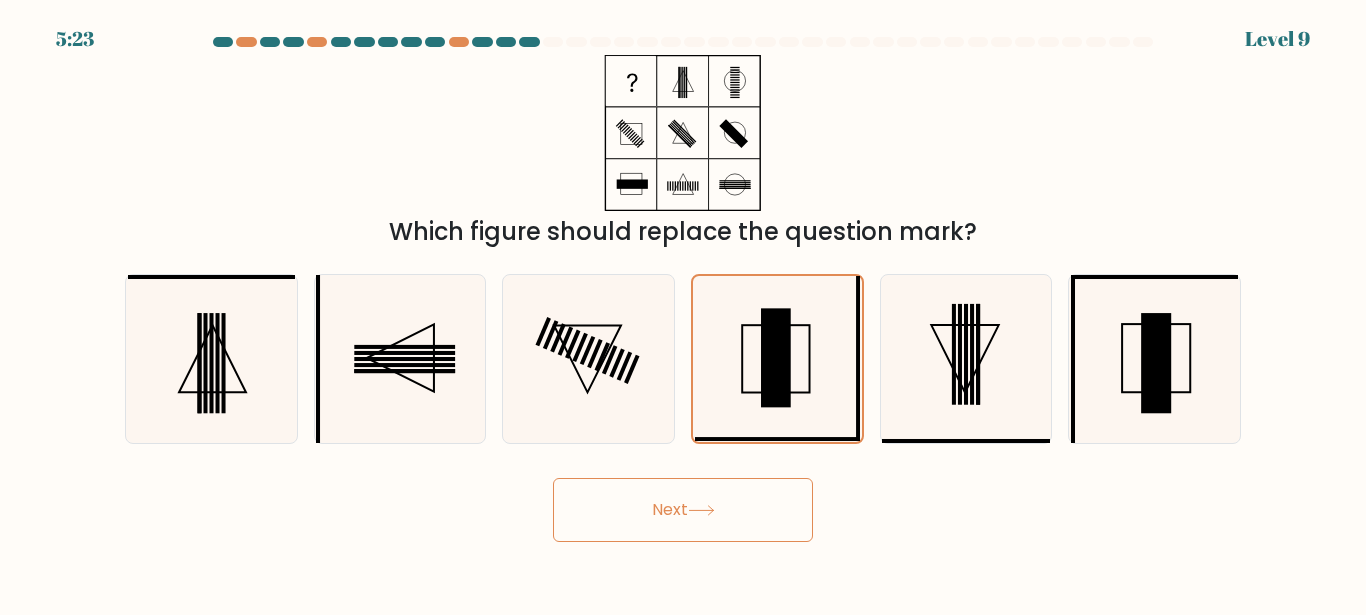 click on "Next" at bounding box center [683, 510] 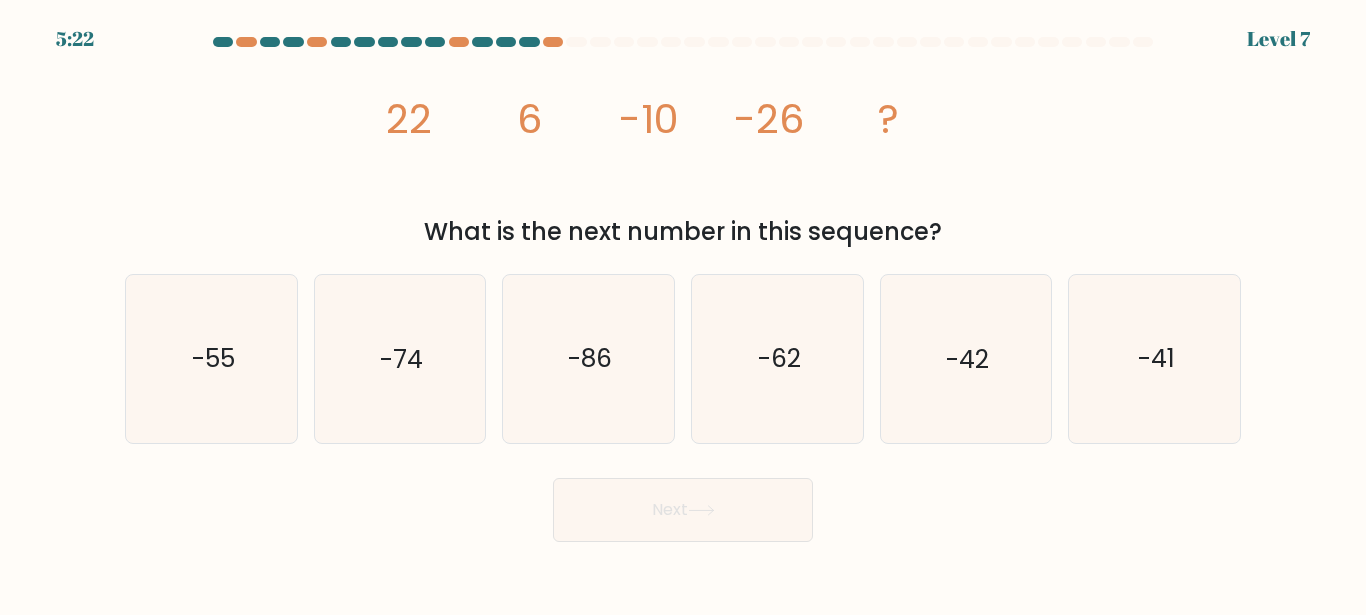 click on "Next" at bounding box center (683, 510) 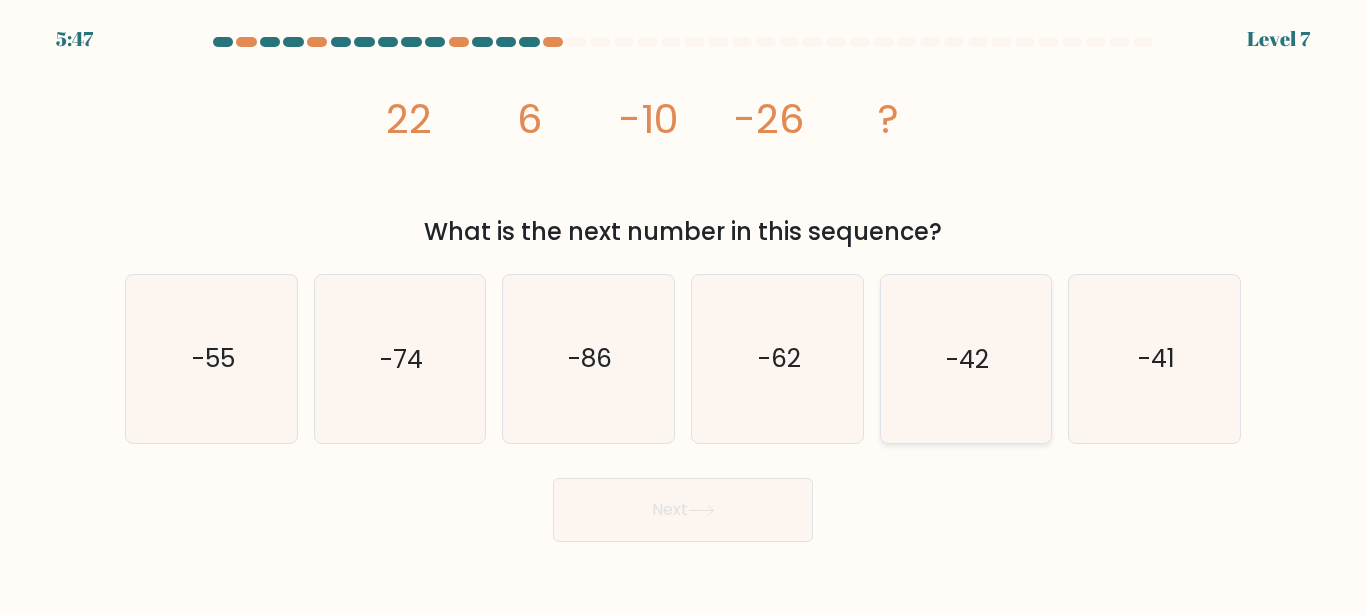 click on "-42" at bounding box center [965, 358] 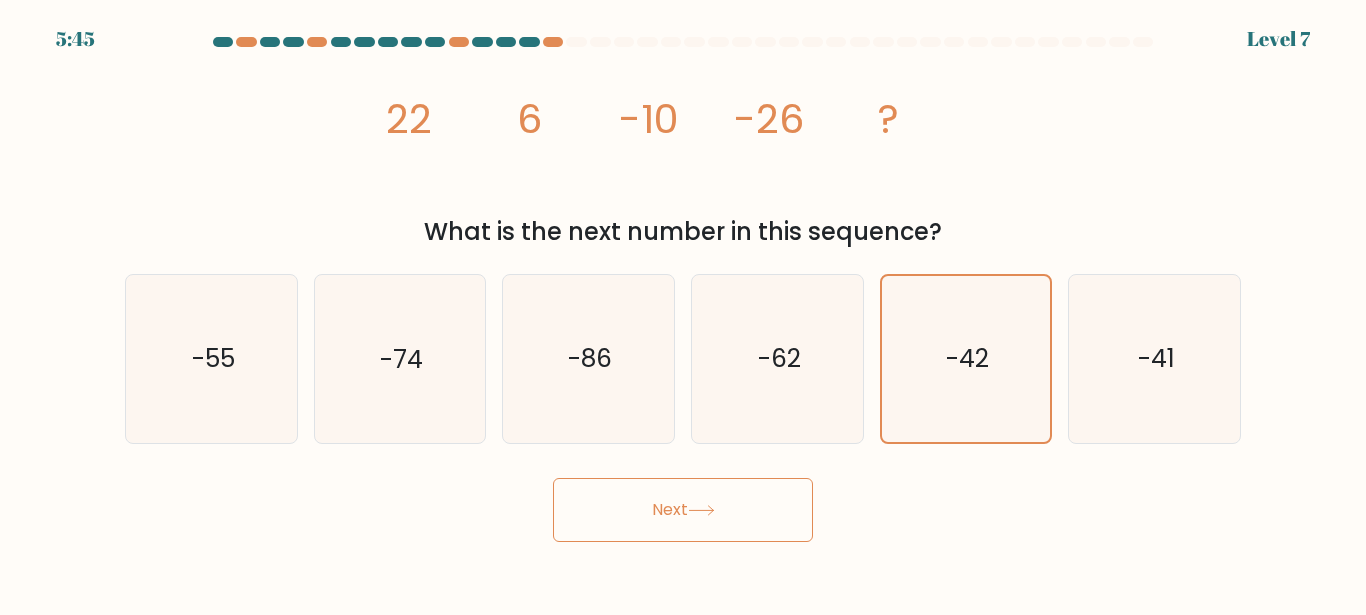 click on "Next" at bounding box center [683, 510] 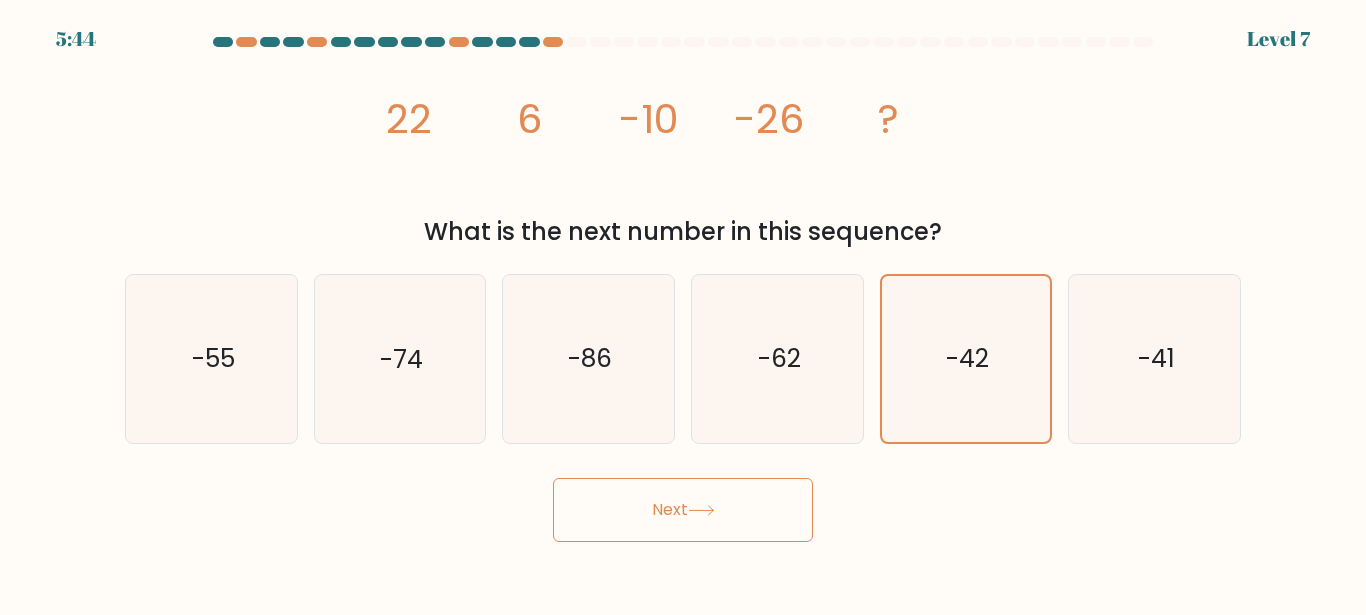 click on "Next" at bounding box center (683, 510) 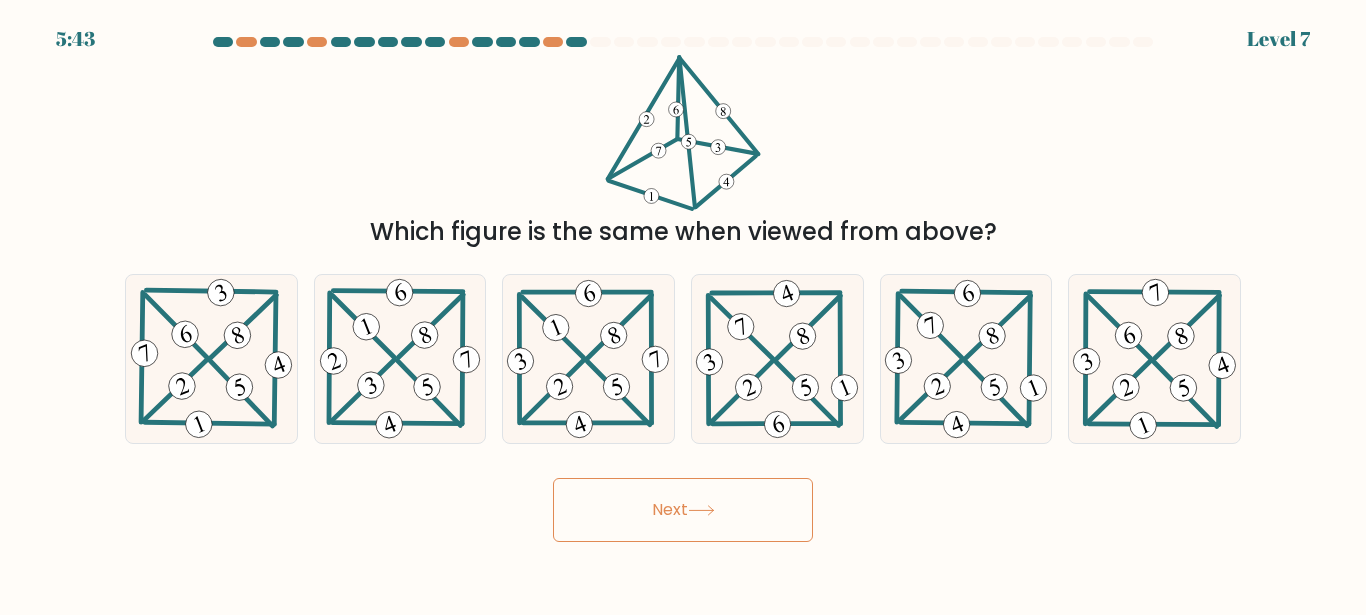 click on "Next" at bounding box center (683, 510) 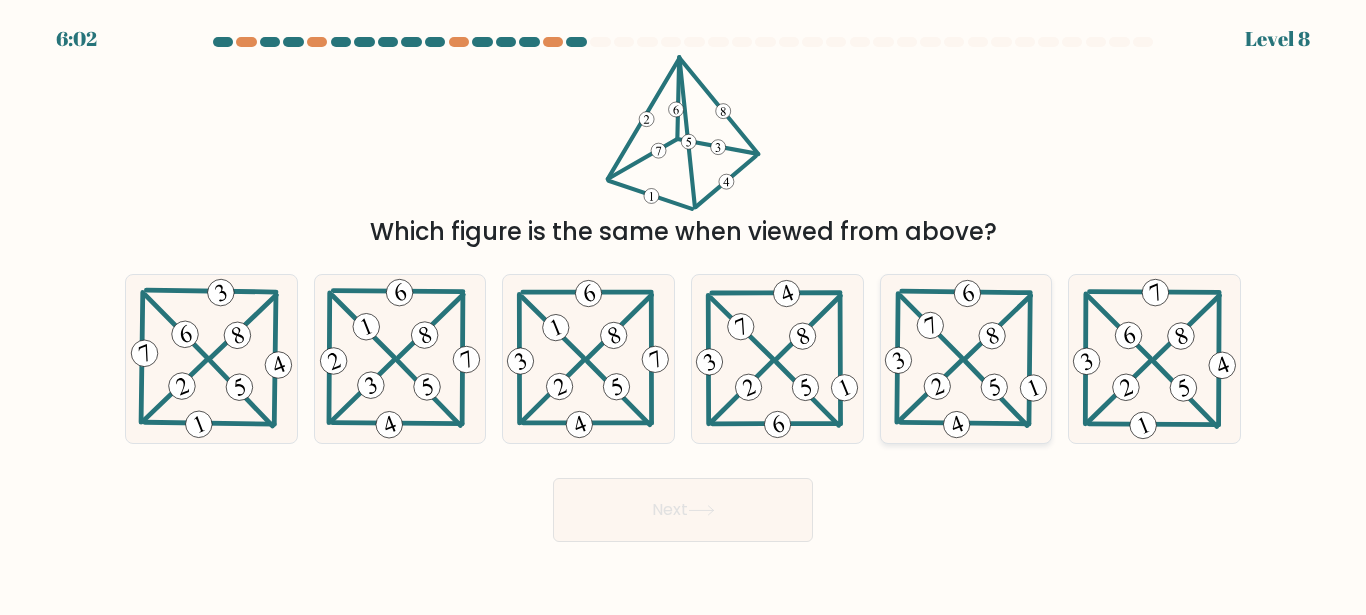 click at bounding box center (966, 359) 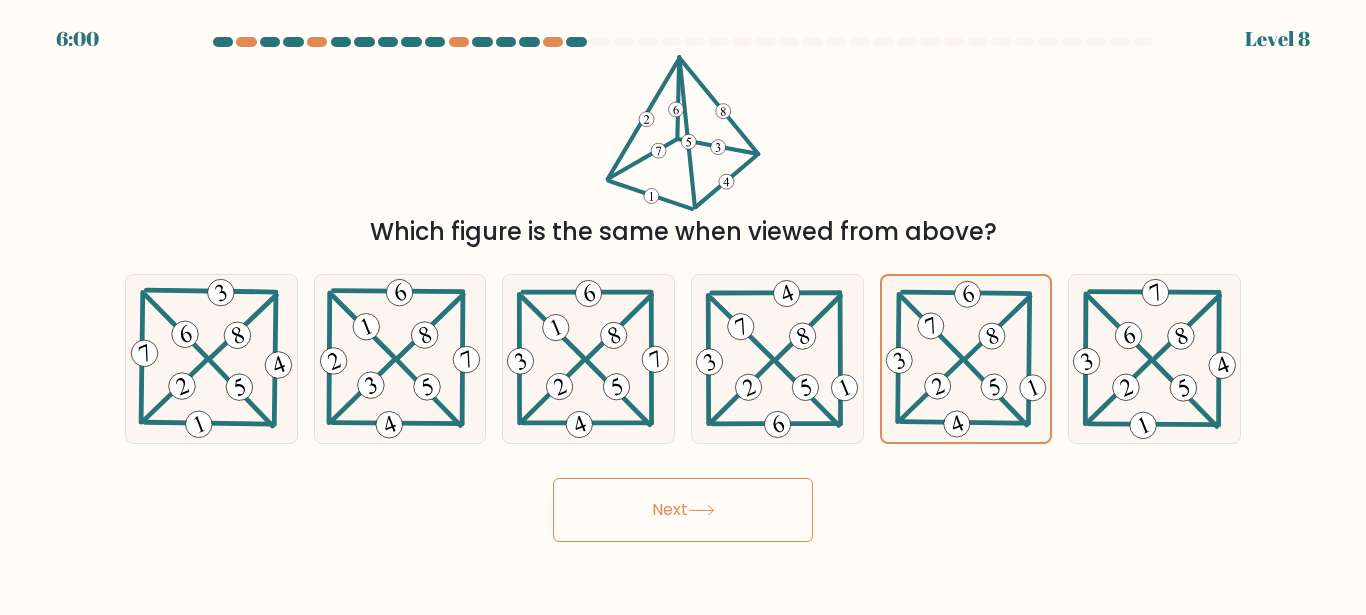 click on "Next" at bounding box center [683, 510] 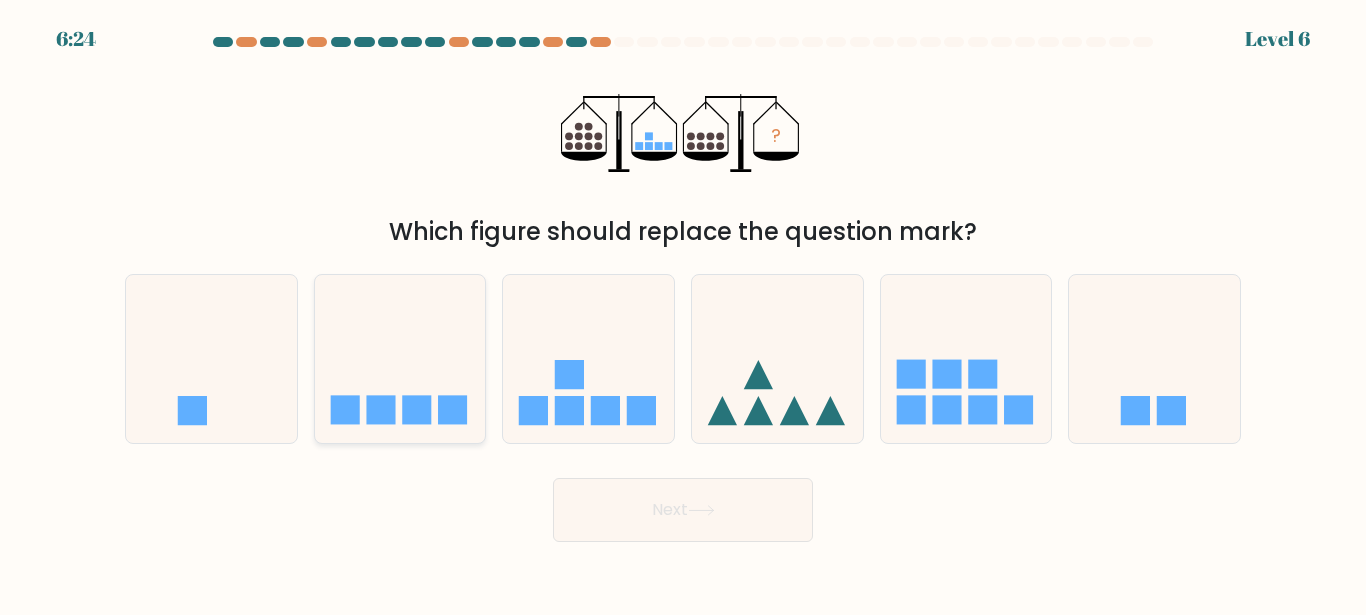 click at bounding box center [400, 358] 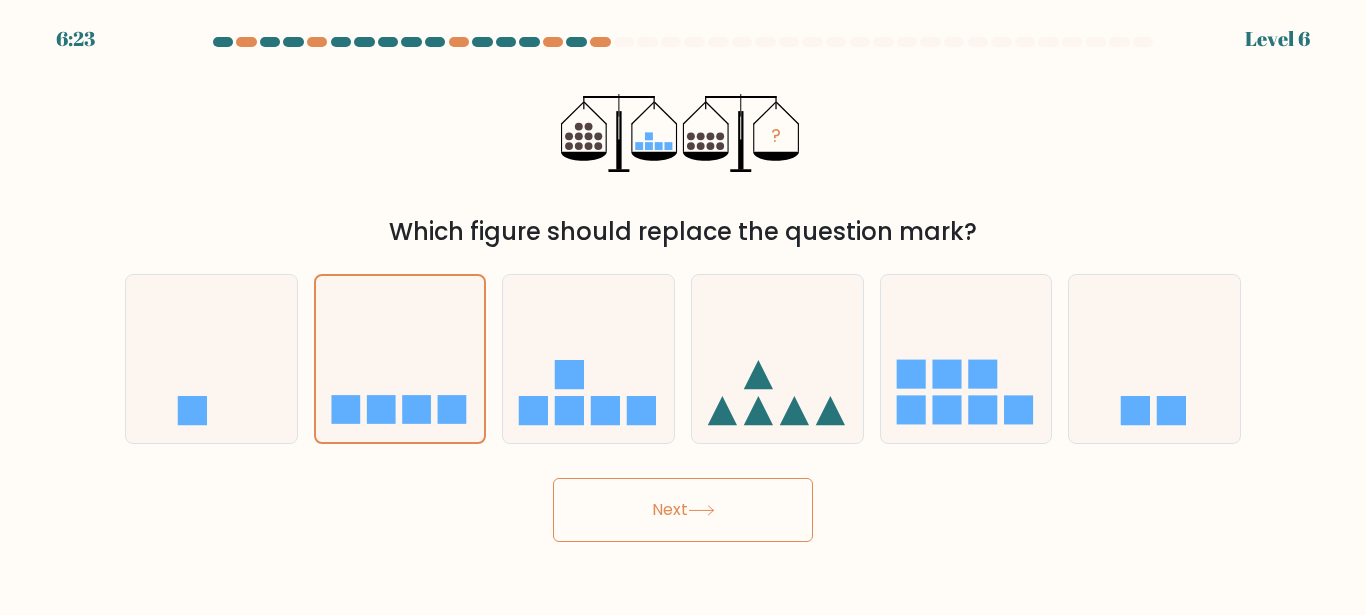 click on "Next" at bounding box center [683, 510] 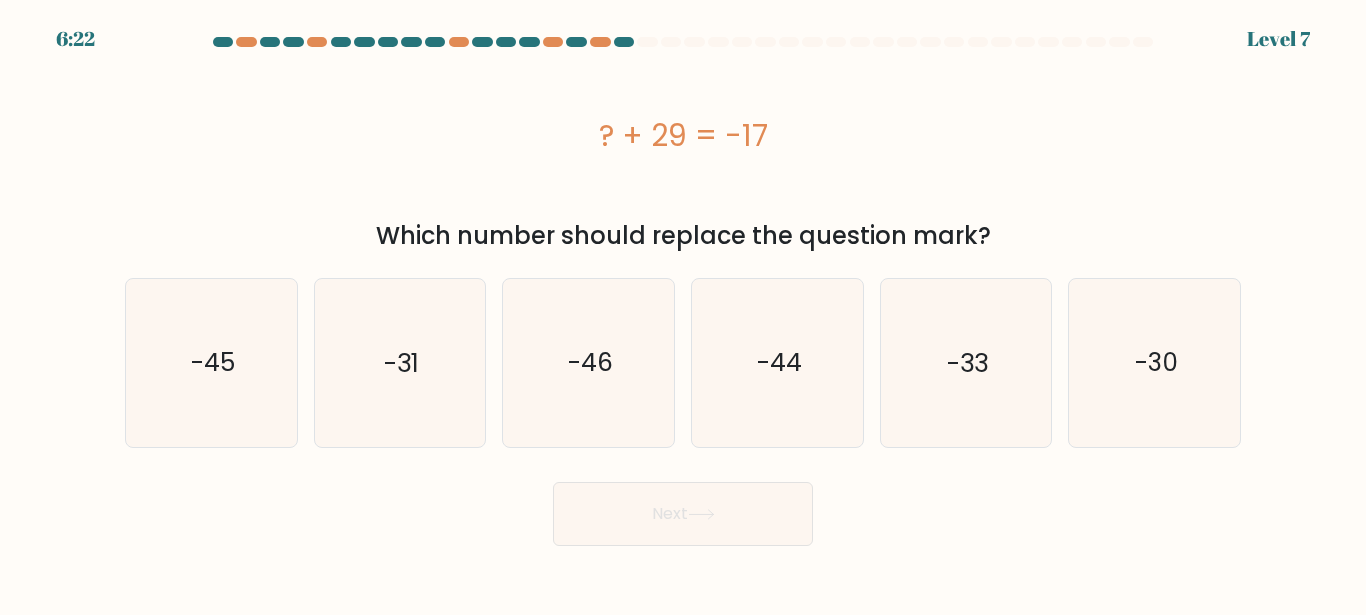 click on "Next" at bounding box center [683, 514] 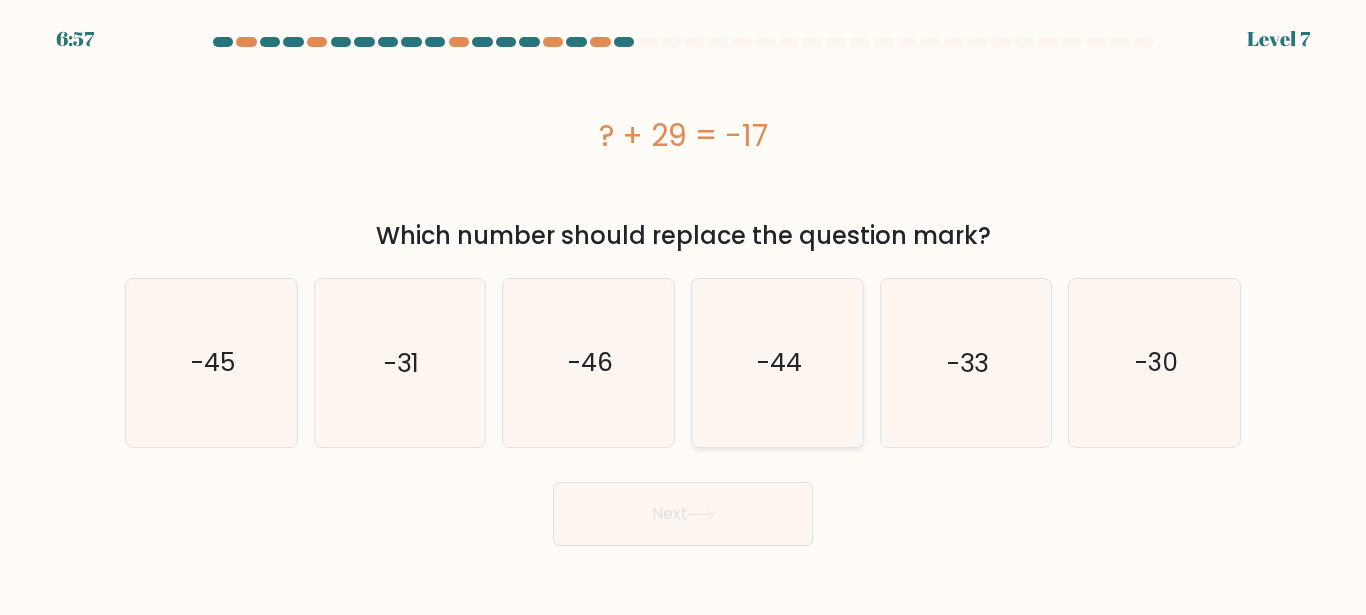 click on "-44" at bounding box center (777, 362) 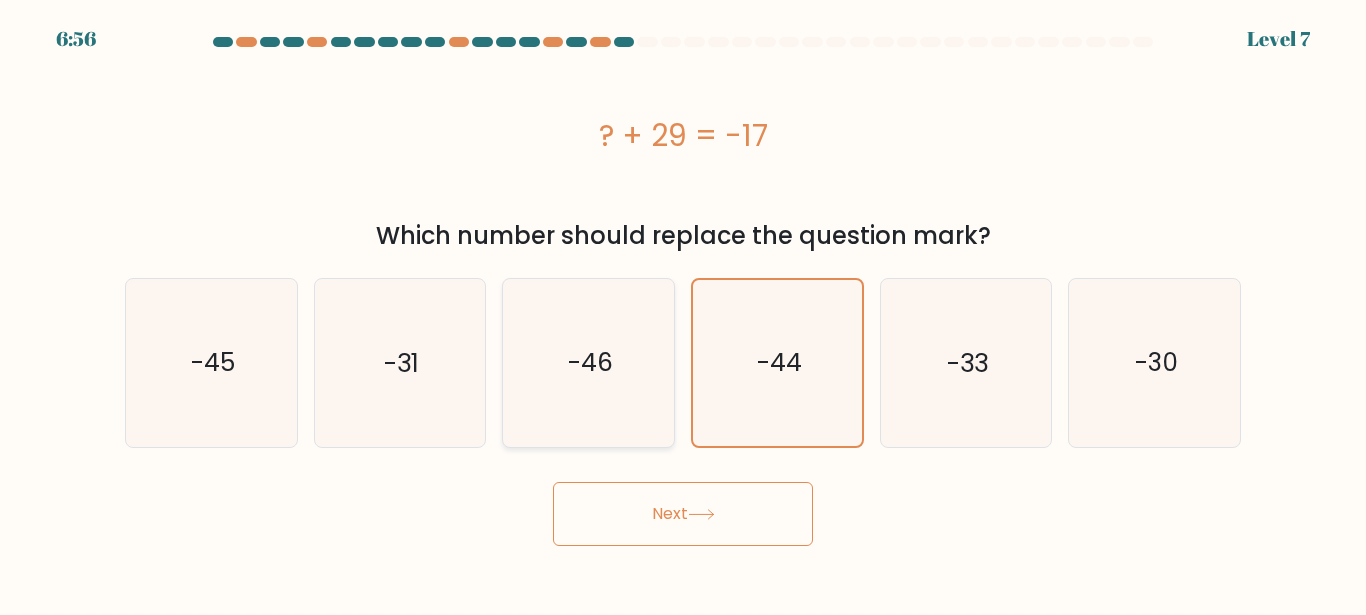click on "-46" at bounding box center [588, 362] 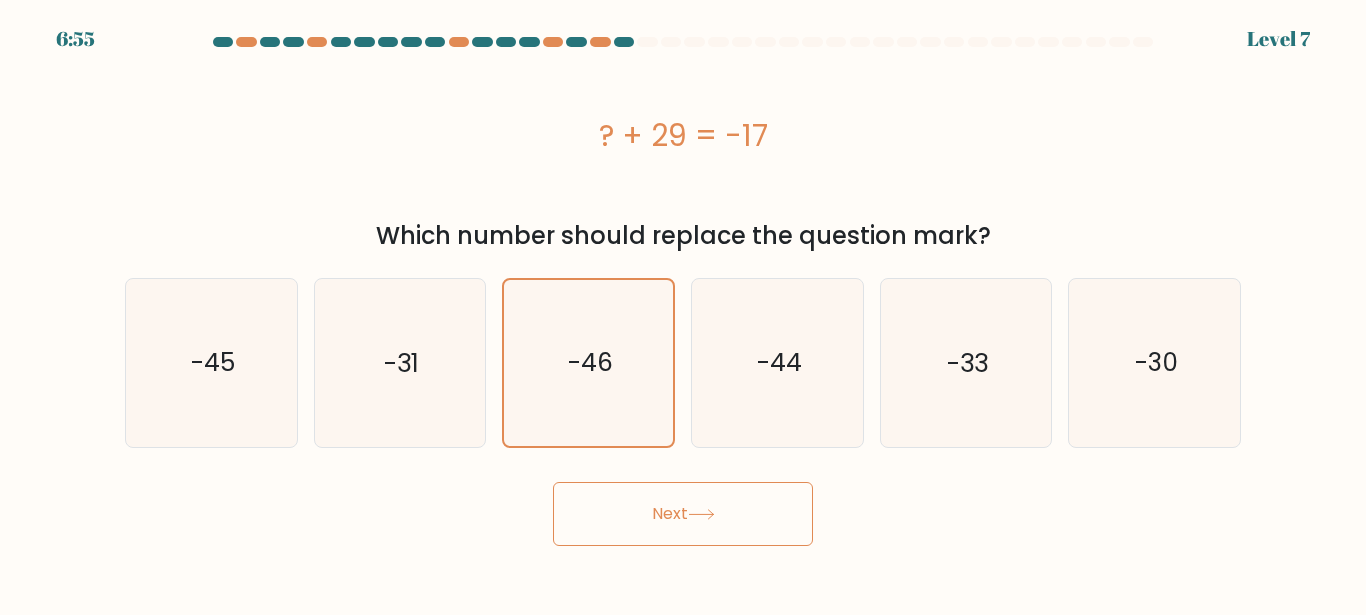 click on "Next" at bounding box center [683, 514] 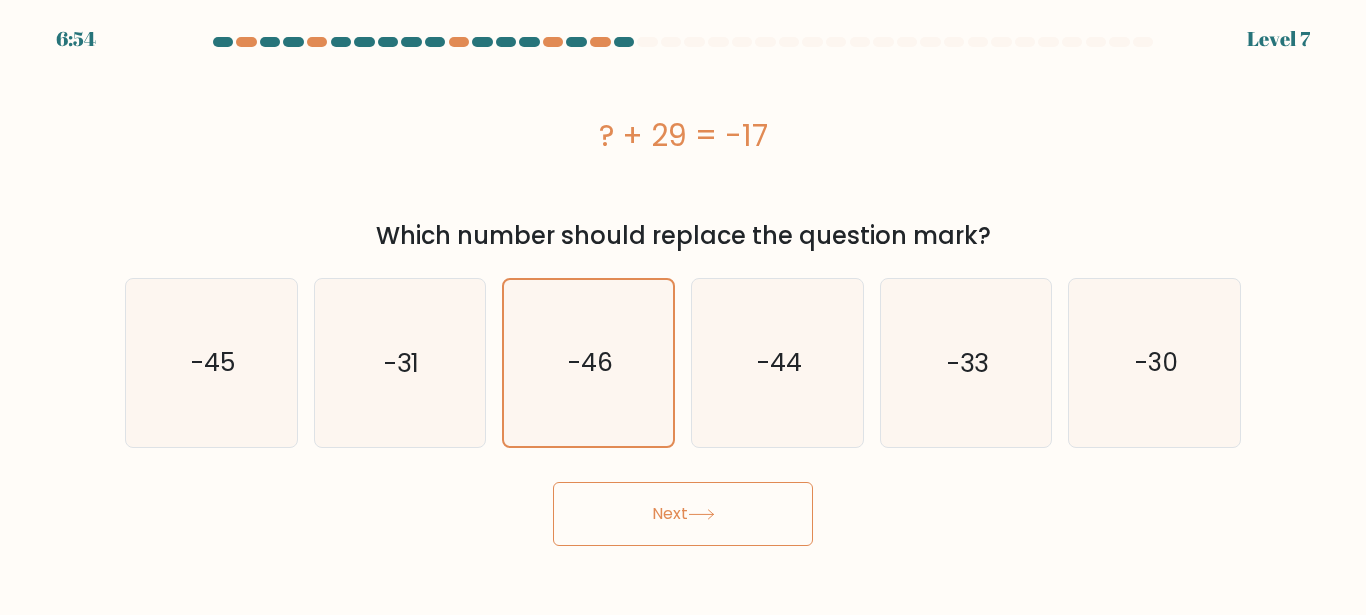 click on "Next" at bounding box center [683, 514] 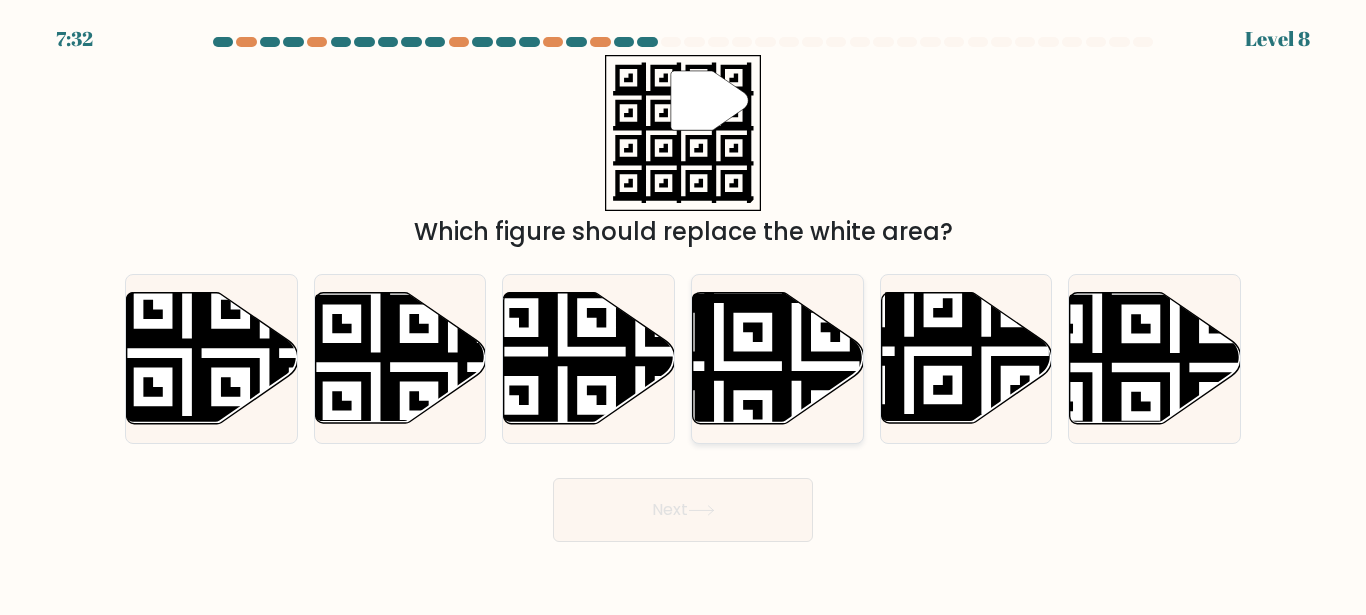 click at bounding box center [719, 289] 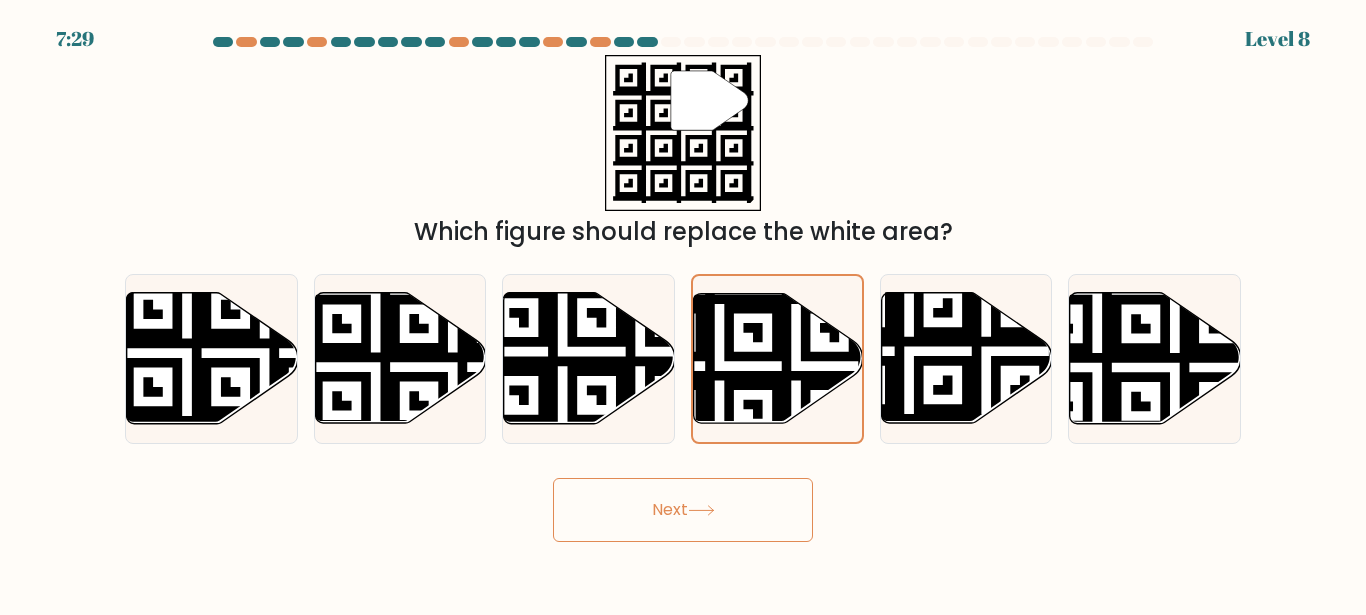 click on "Next" at bounding box center (683, 510) 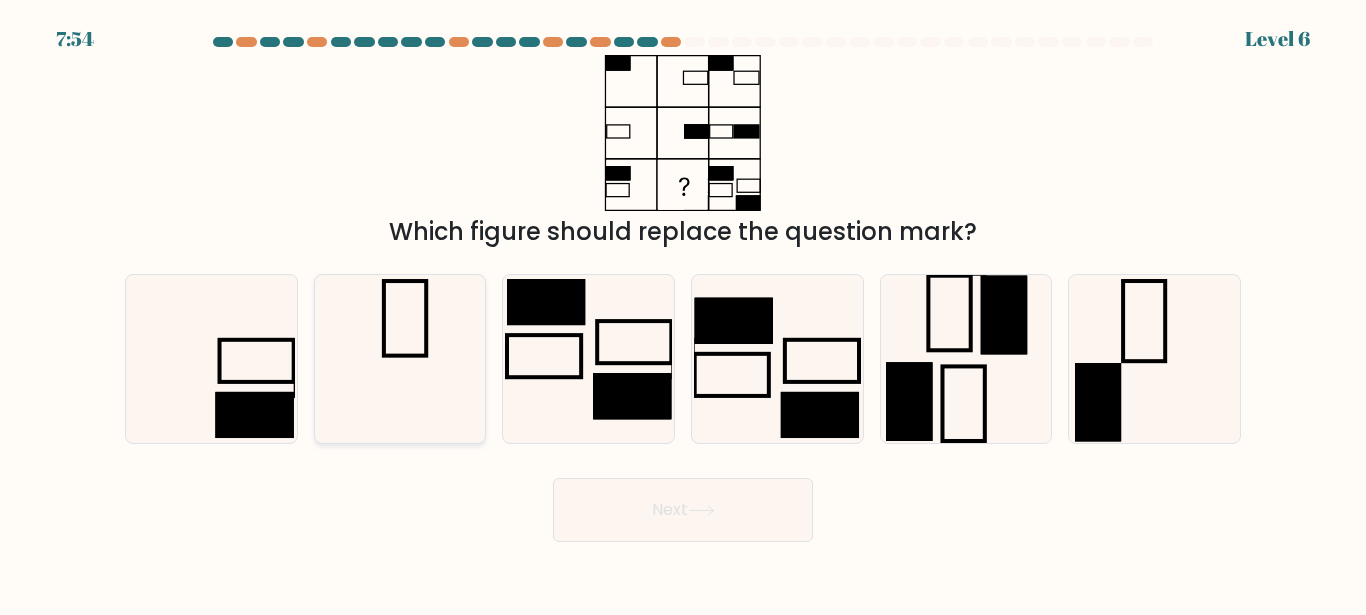 click at bounding box center [399, 358] 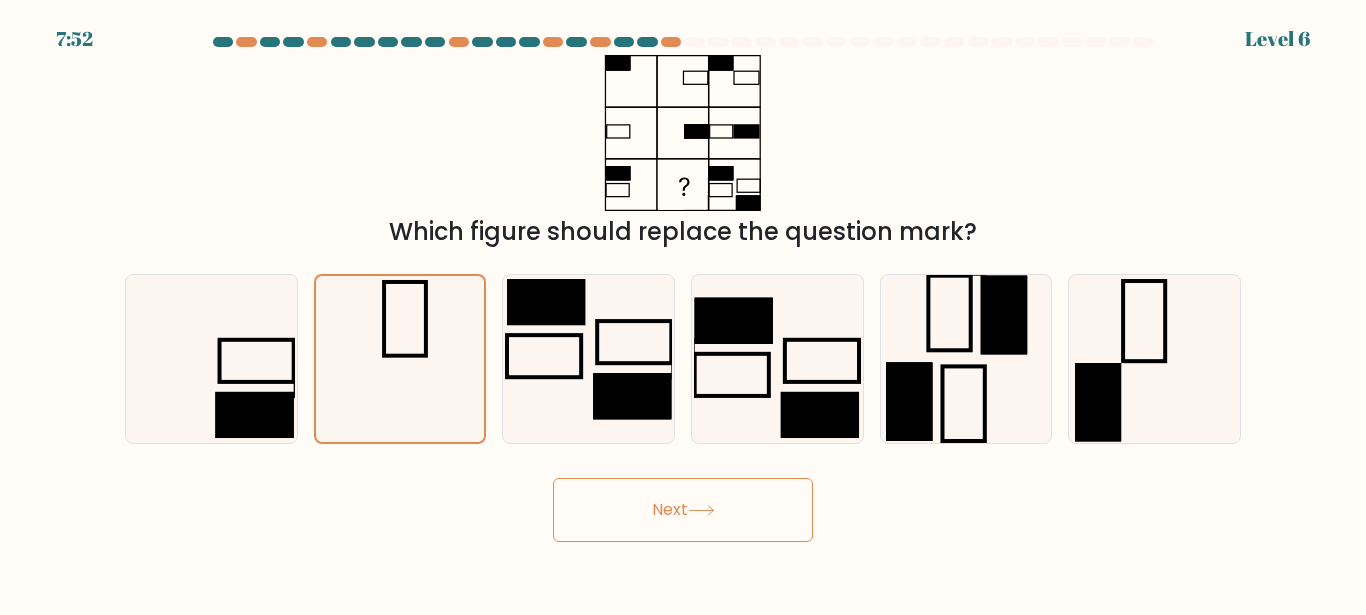 click on "Next" at bounding box center (683, 510) 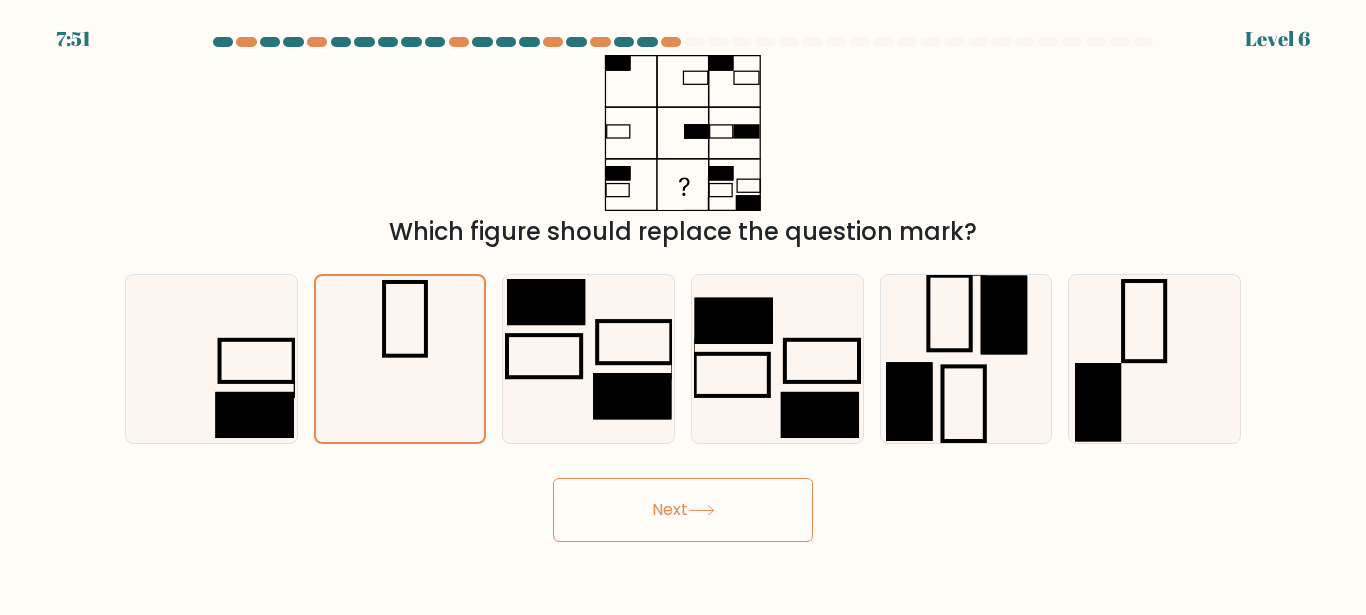 click on "Next" at bounding box center [683, 510] 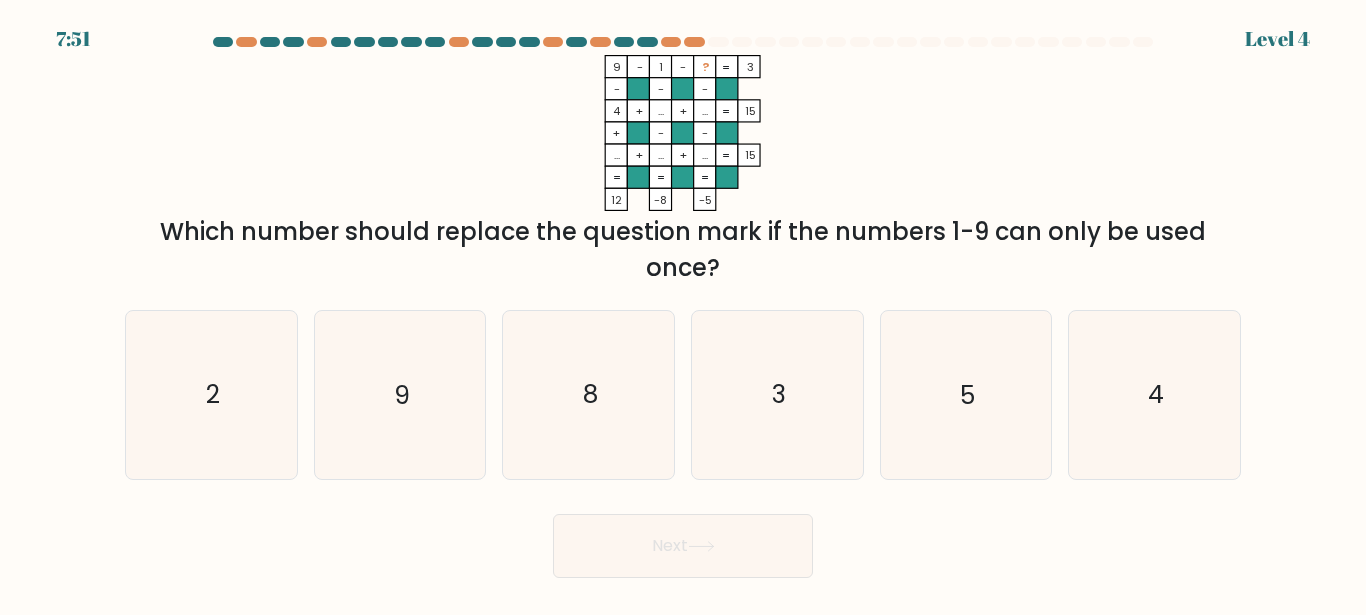 click at bounding box center [683, 307] 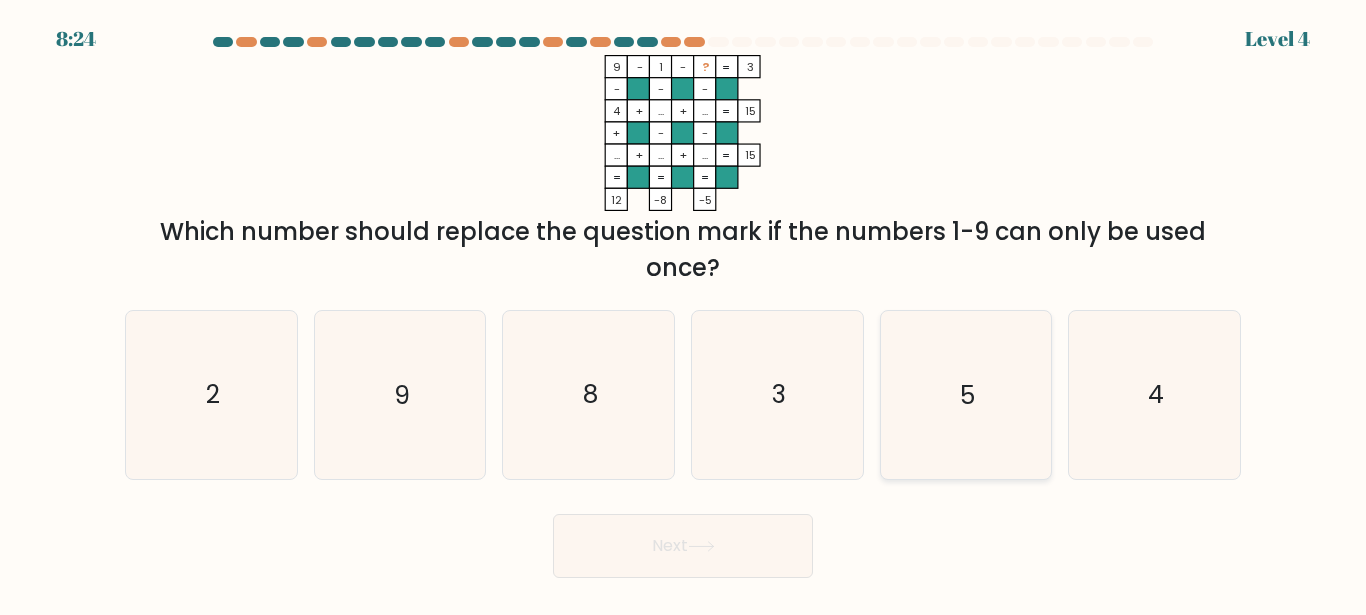 click on "5" at bounding box center [965, 394] 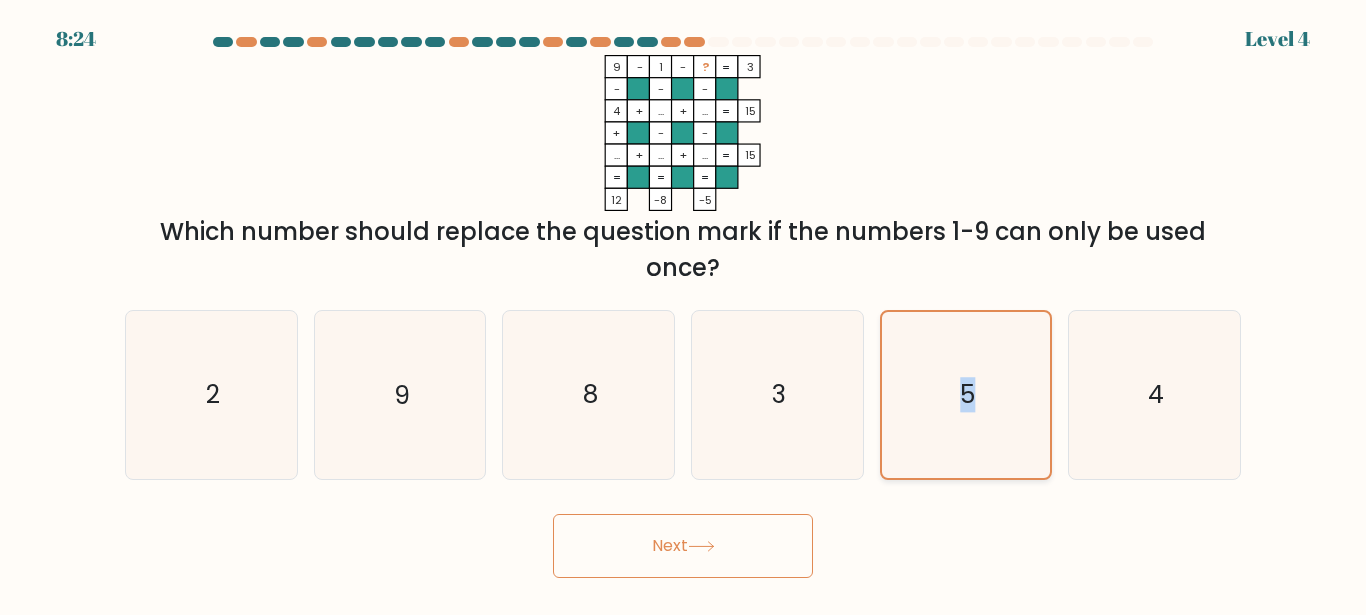 click on "5" at bounding box center [965, 394] 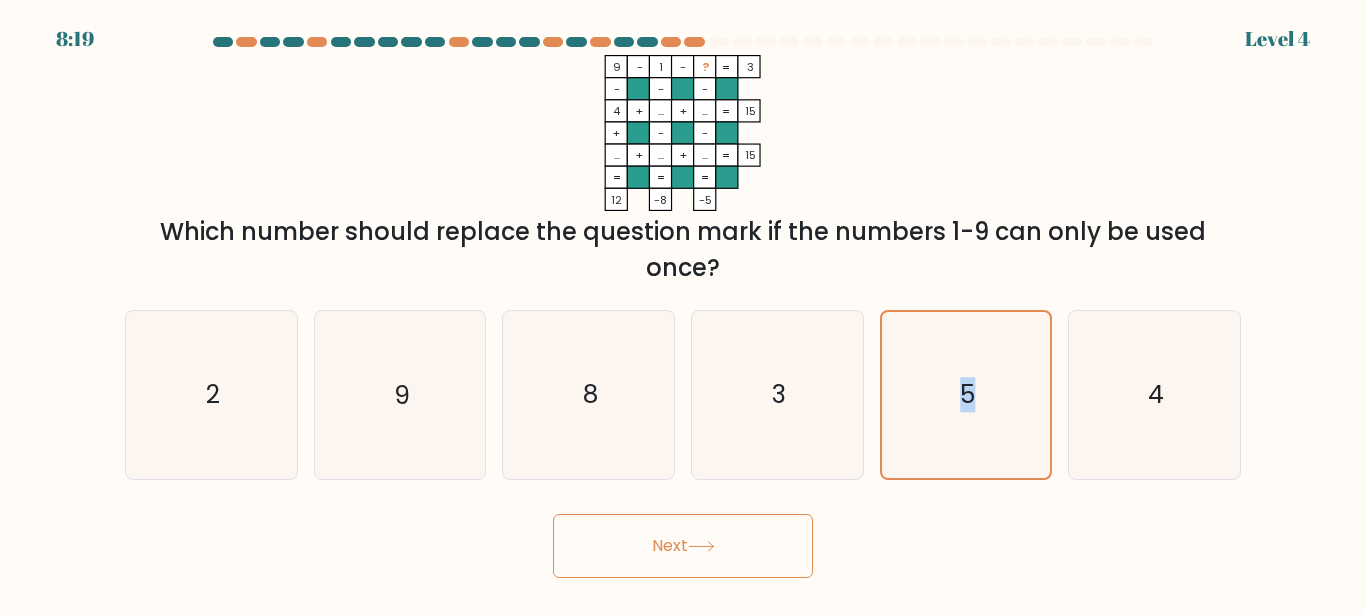 click at bounding box center (701, 546) 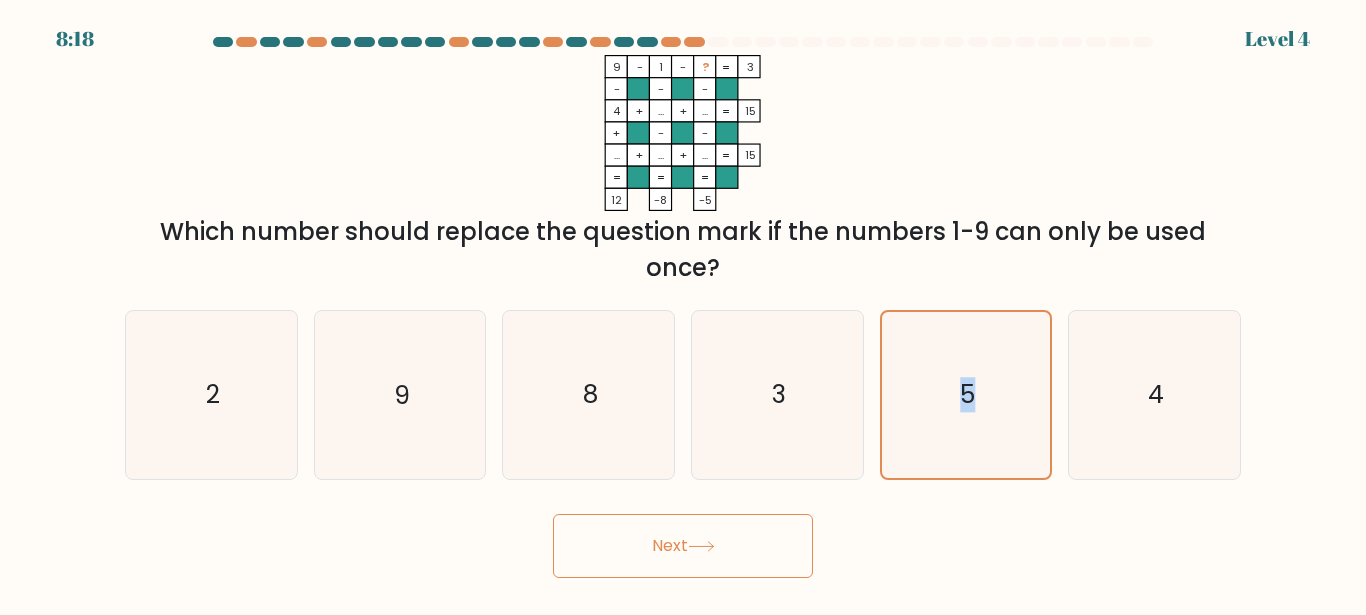 click at bounding box center (701, 546) 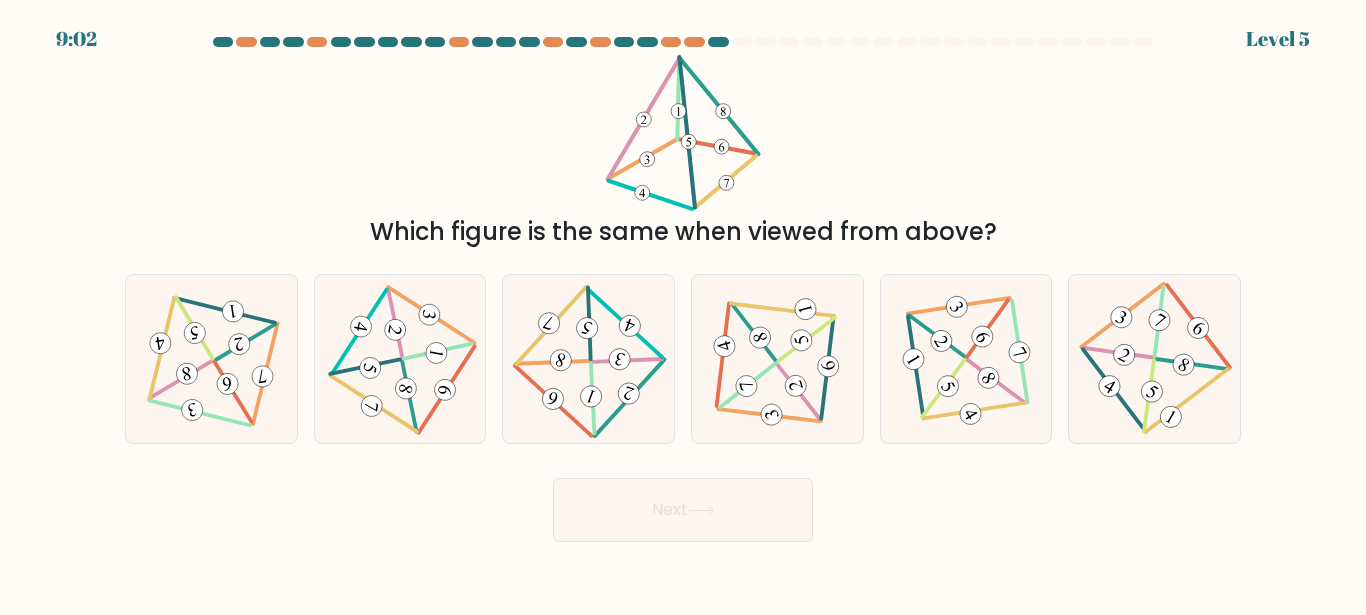 click on "9:02
Level 5" at bounding box center [683, 307] 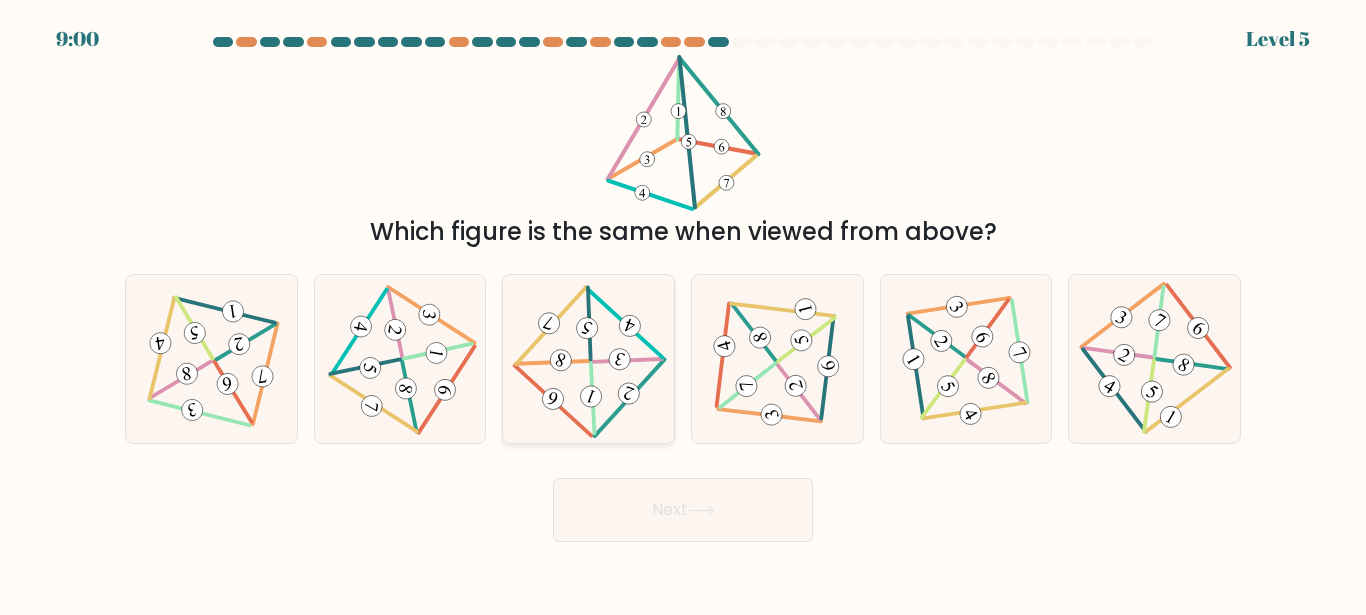 click at bounding box center [588, 359] 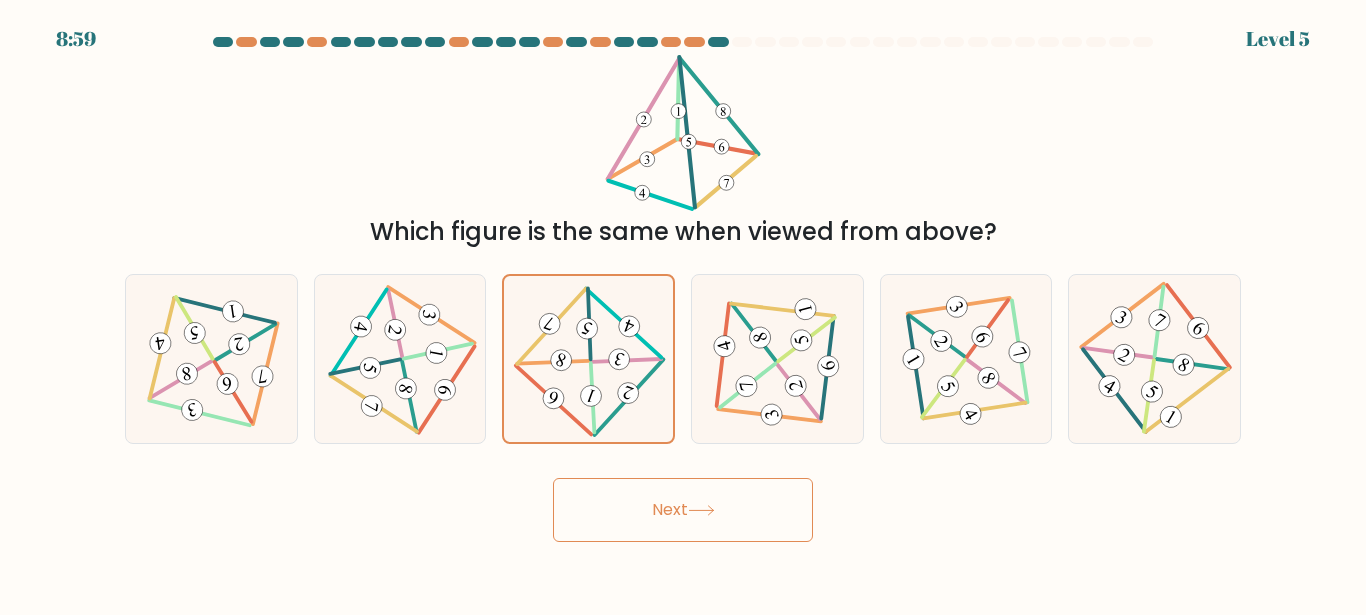 click on "Next" at bounding box center [683, 510] 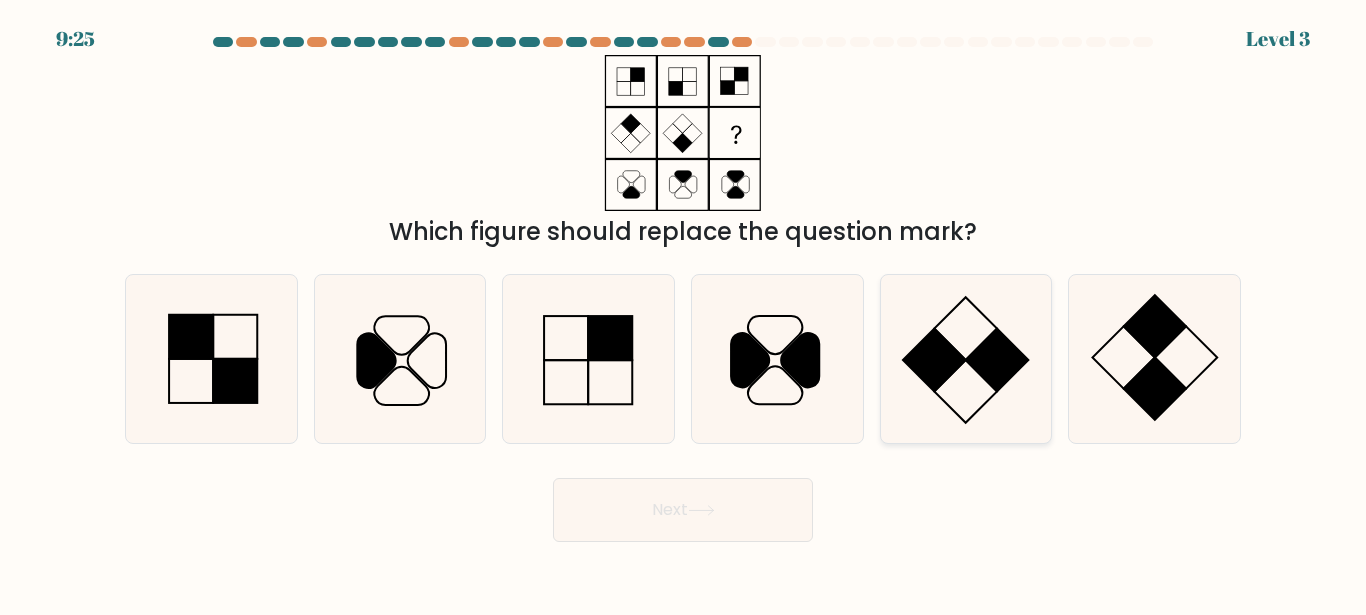 click at bounding box center (965, 358) 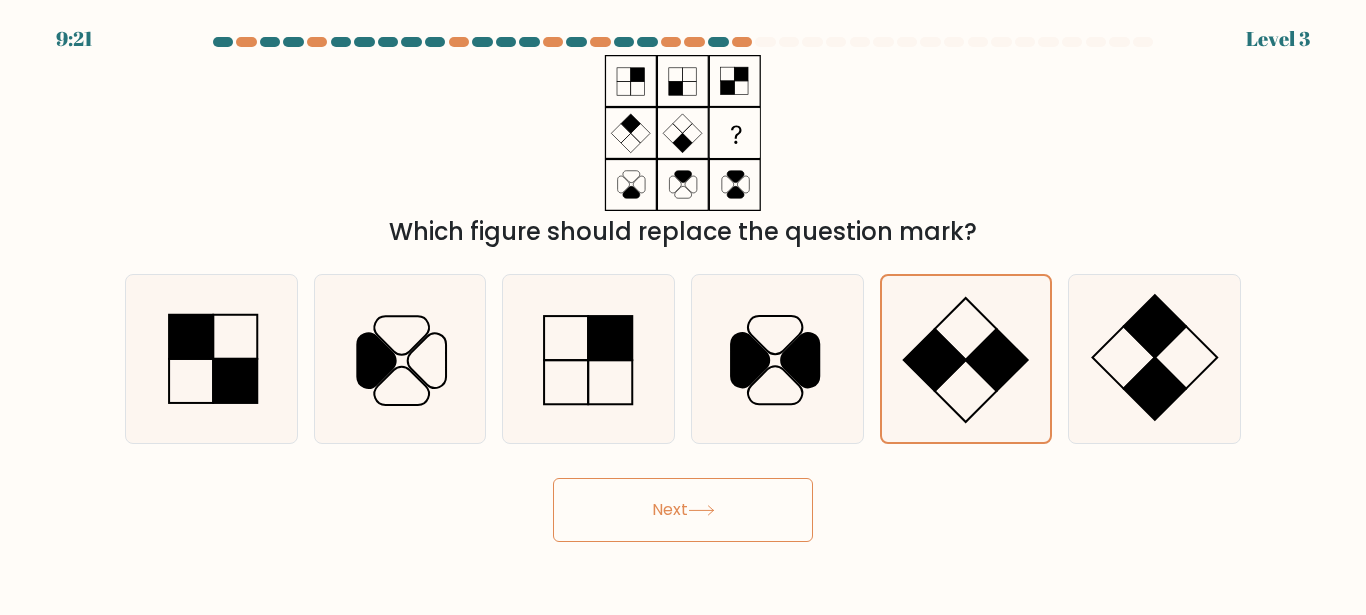 click on "Next" at bounding box center (683, 505) 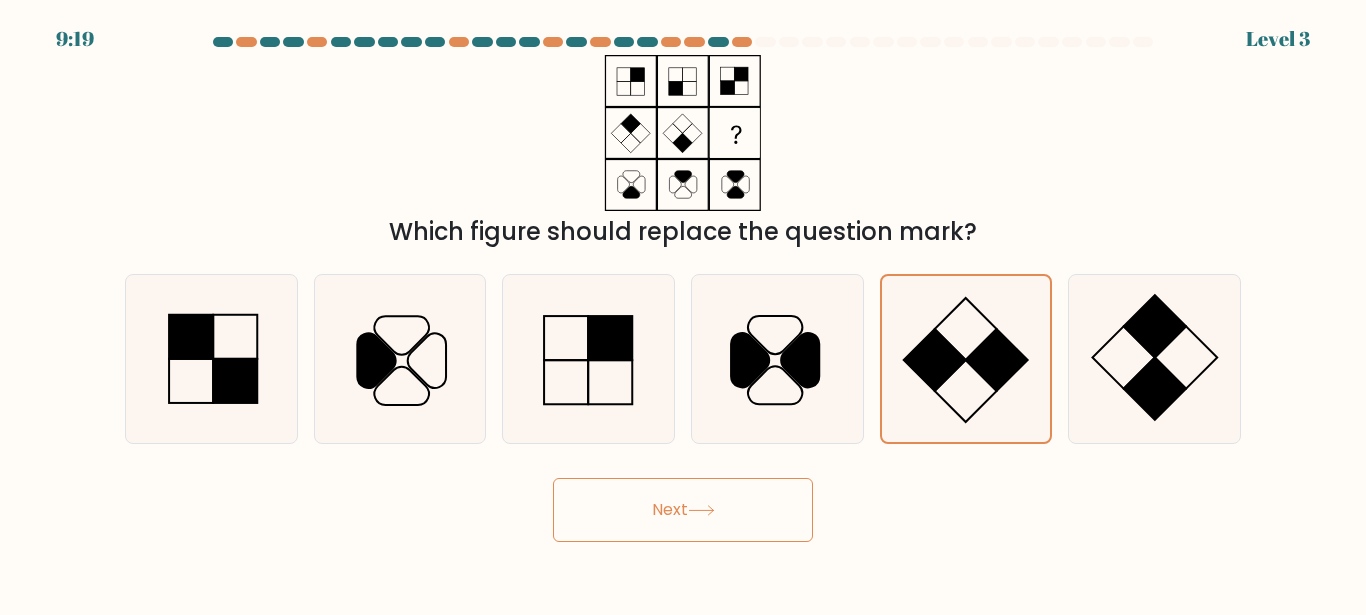 click on "Next" at bounding box center (683, 510) 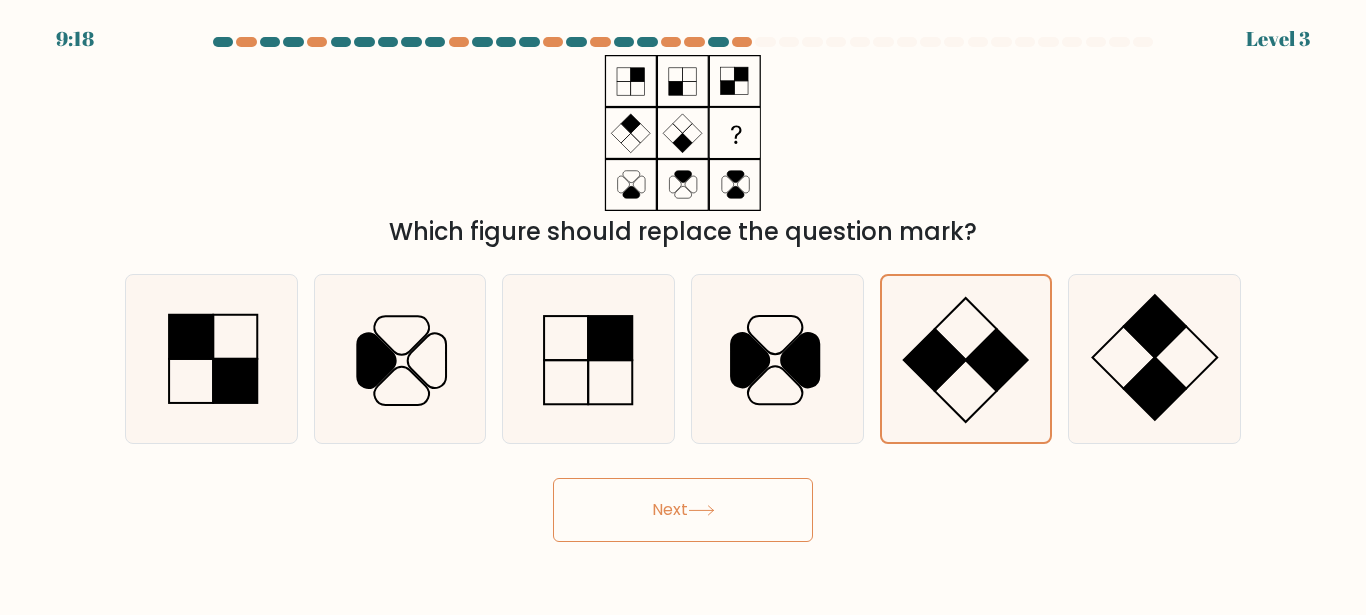 click on "Next" at bounding box center [683, 510] 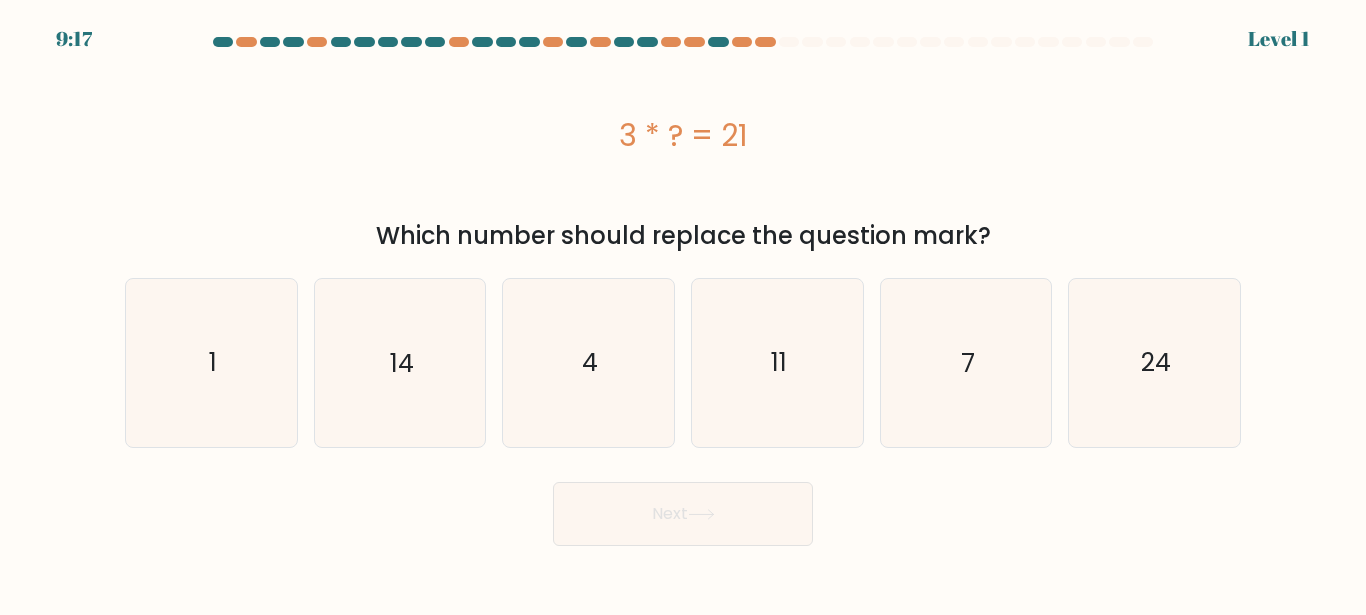 click on "Next" at bounding box center (683, 514) 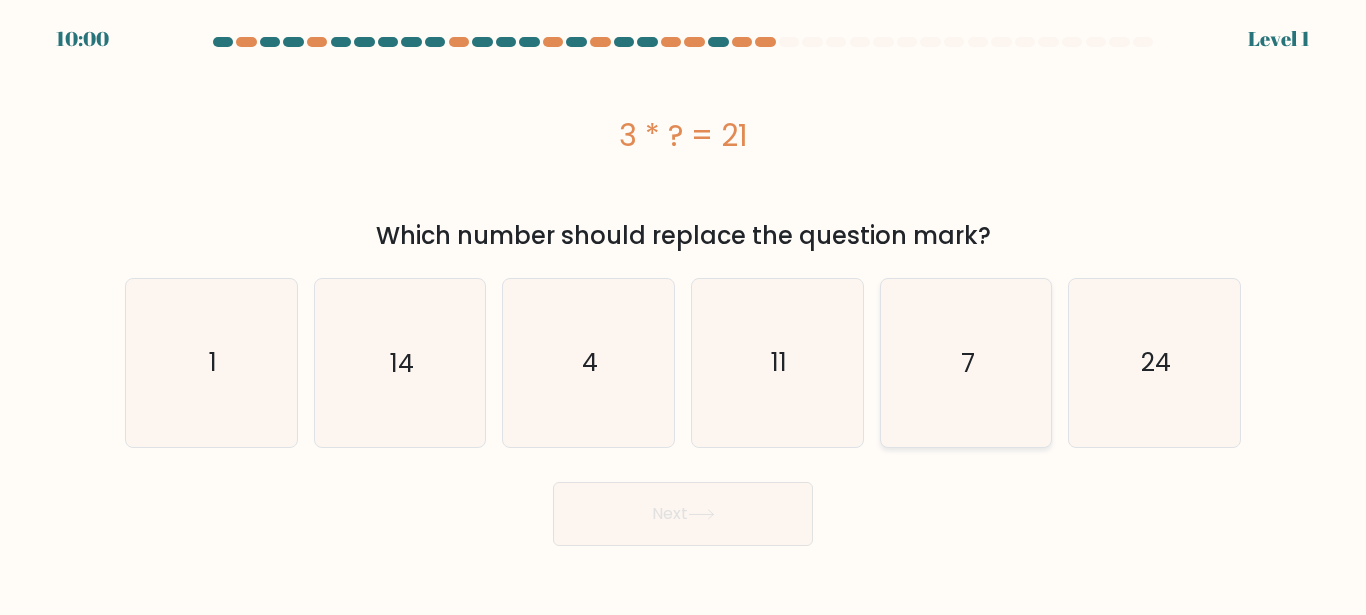 click on "7" at bounding box center (965, 362) 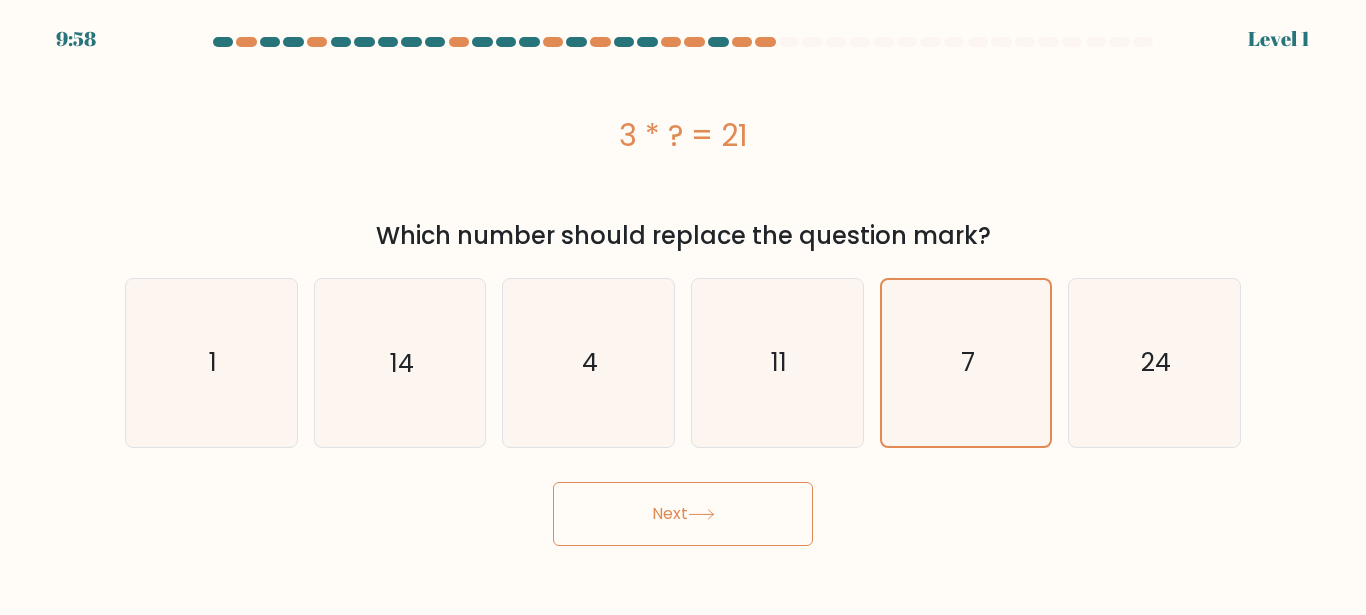 click at bounding box center (701, 514) 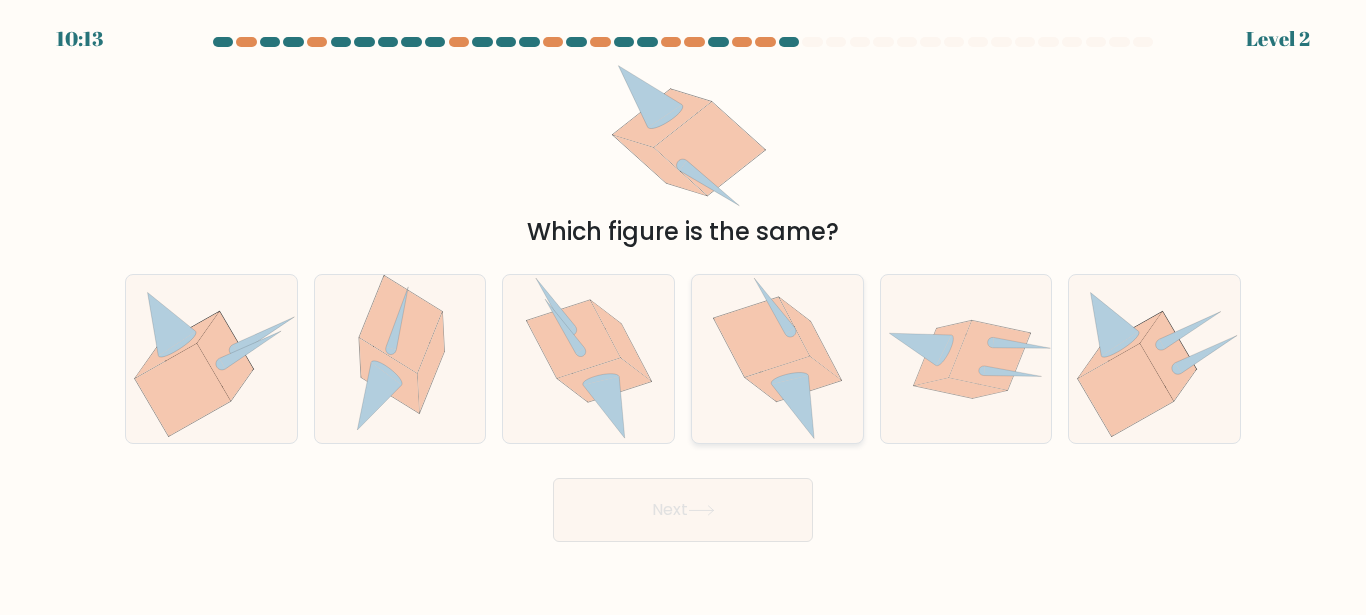 click at bounding box center (761, 337) 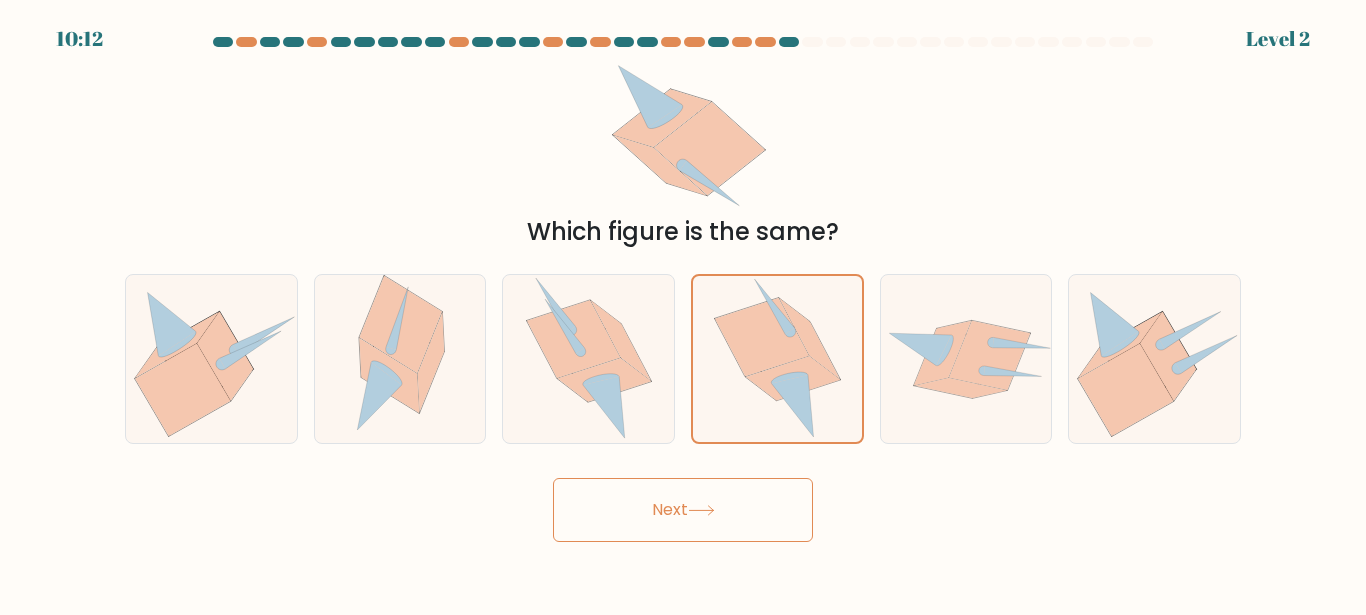 click on "Next" at bounding box center [683, 510] 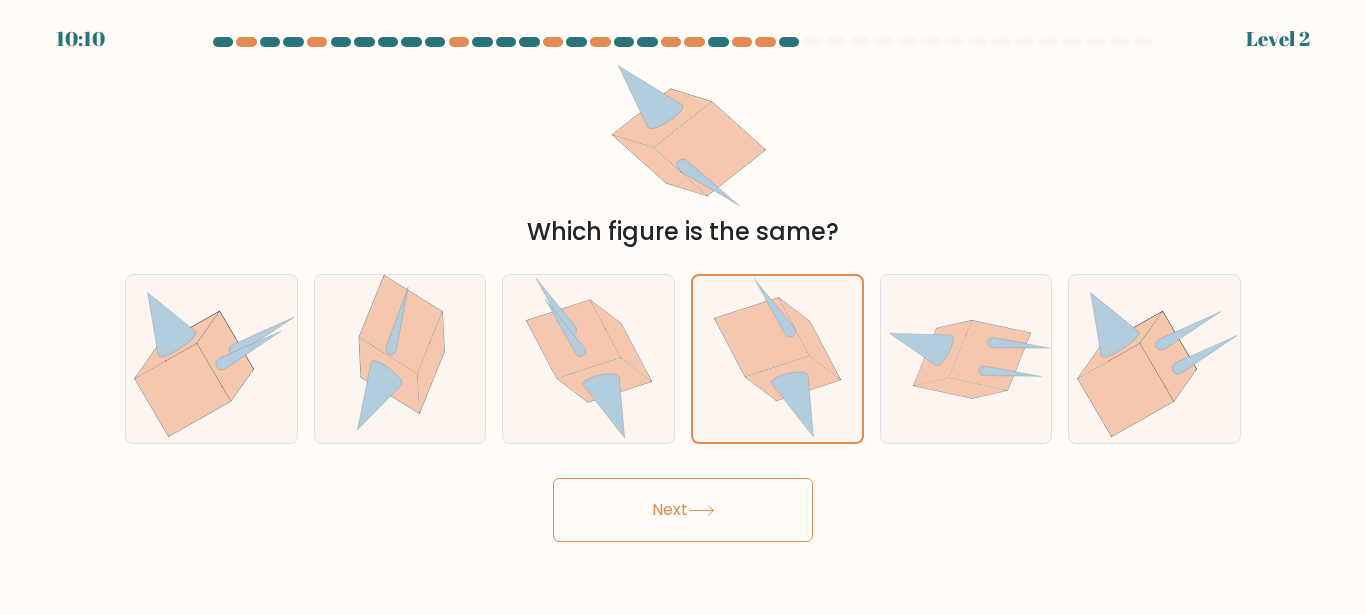 click on "Next" at bounding box center (683, 510) 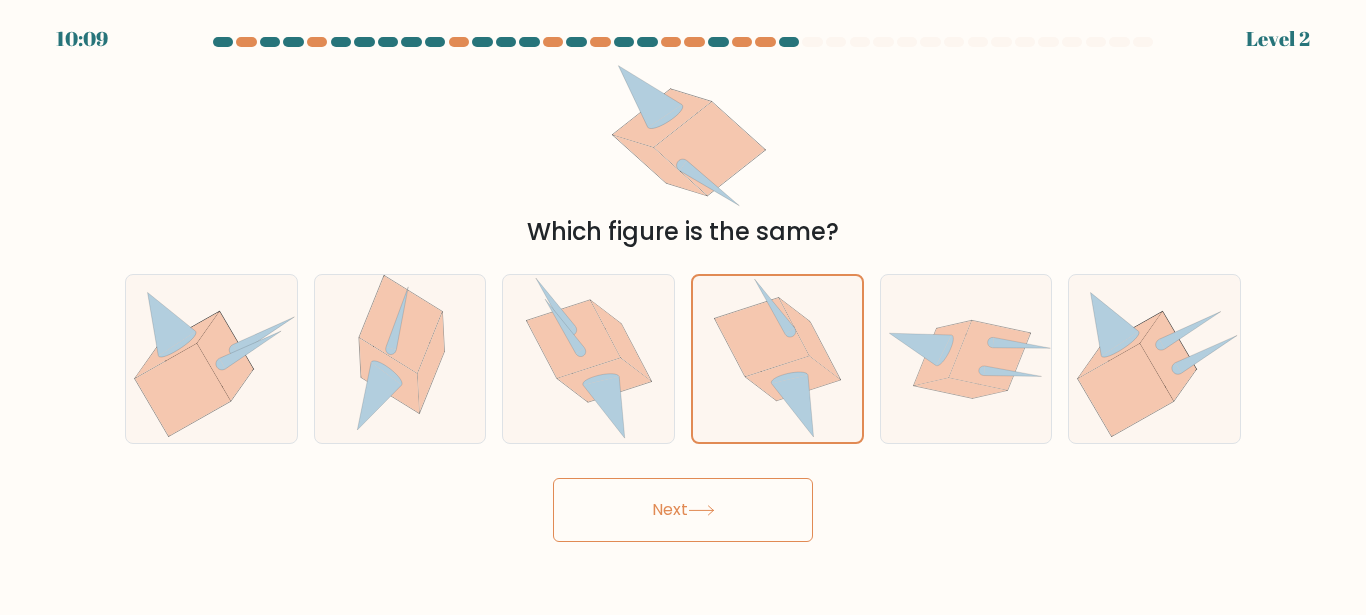 click on "Next" at bounding box center [683, 510] 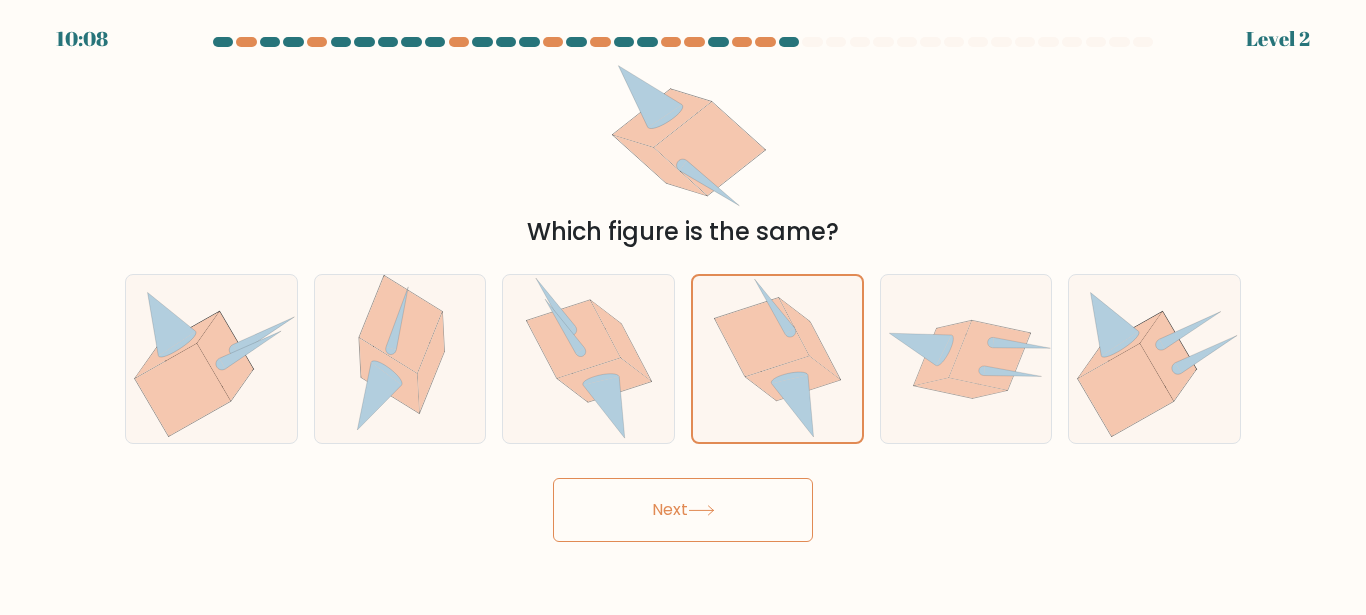 click on "Next" at bounding box center (683, 510) 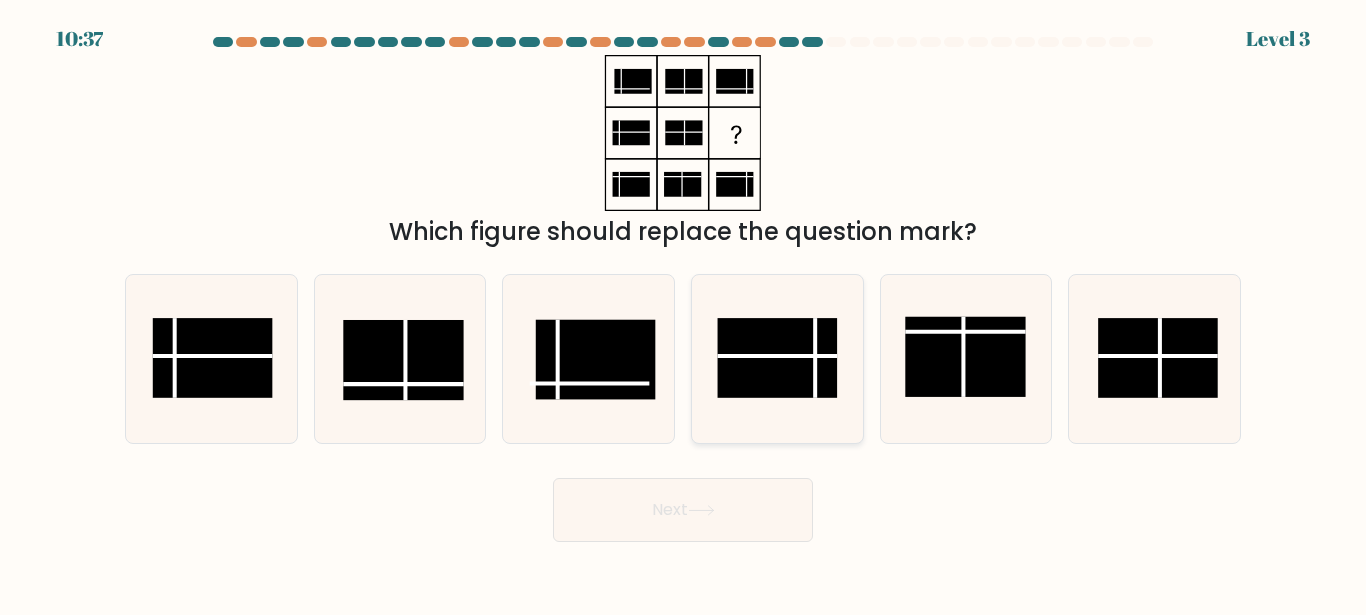 click at bounding box center [777, 359] 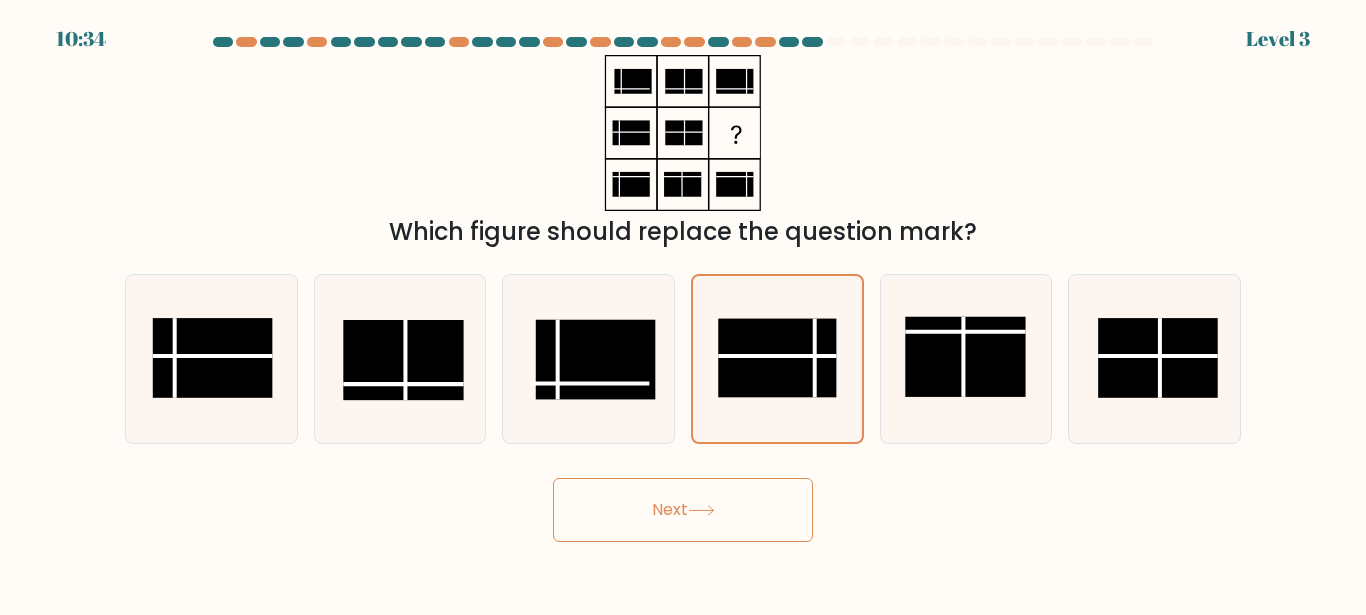 click on "Next" at bounding box center [683, 510] 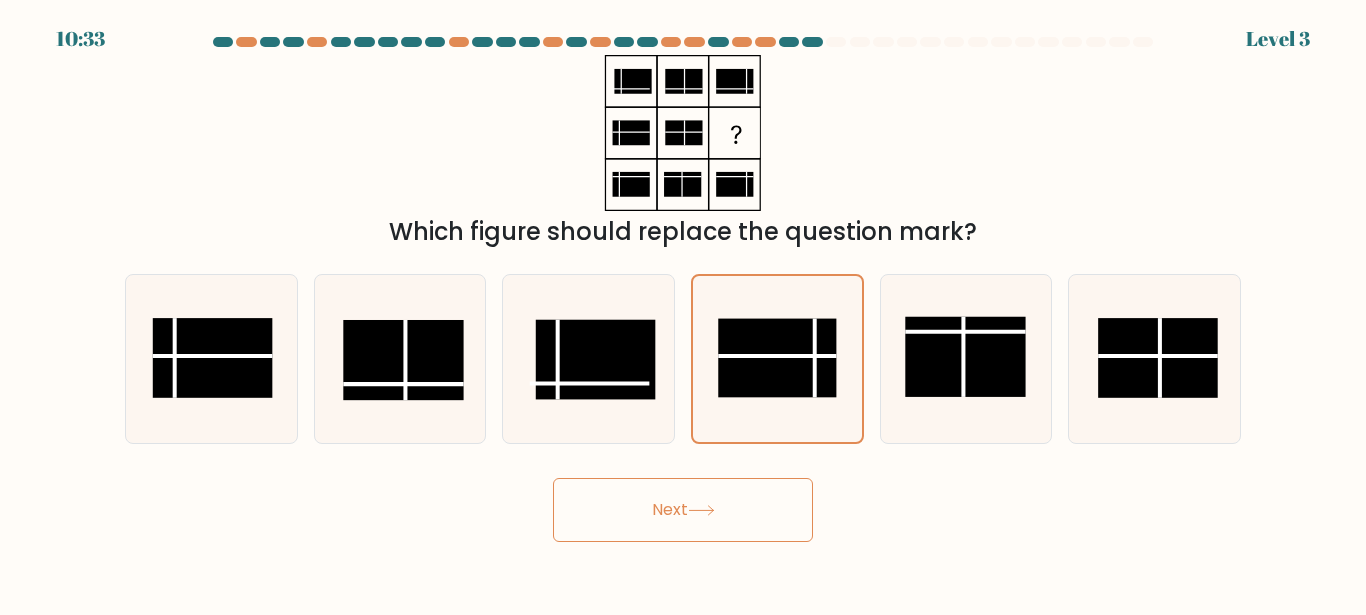 click on "Next" at bounding box center [683, 510] 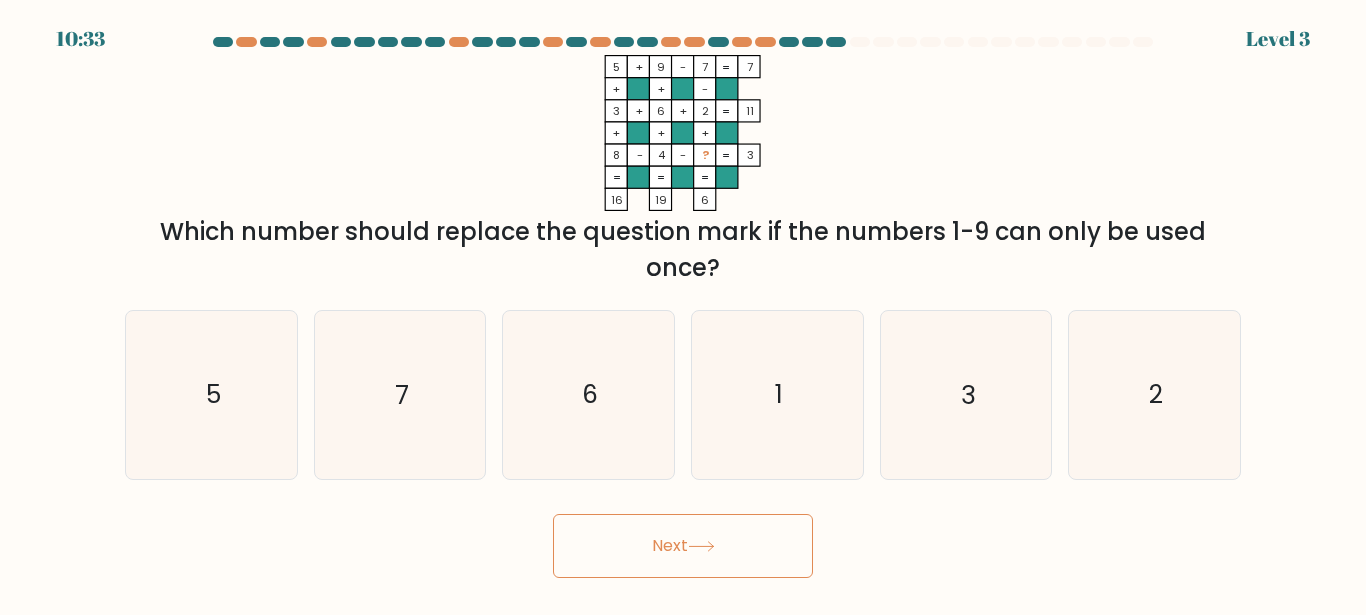 click on "Next" at bounding box center (683, 546) 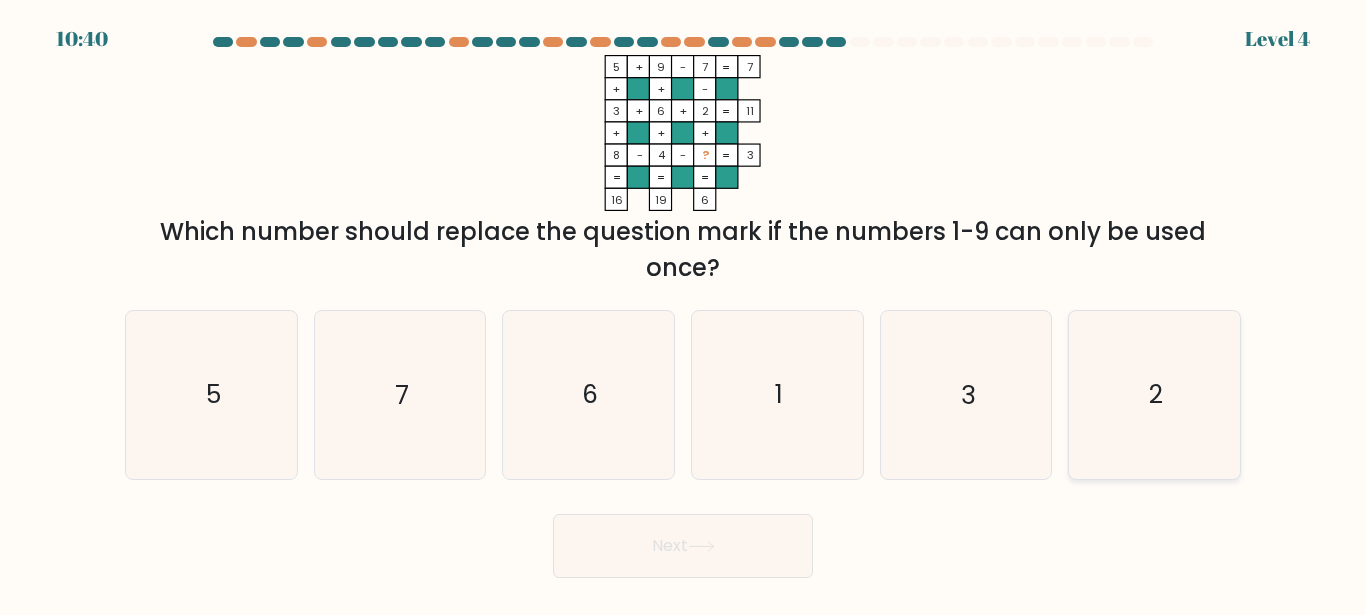 click on "2" at bounding box center (1154, 394) 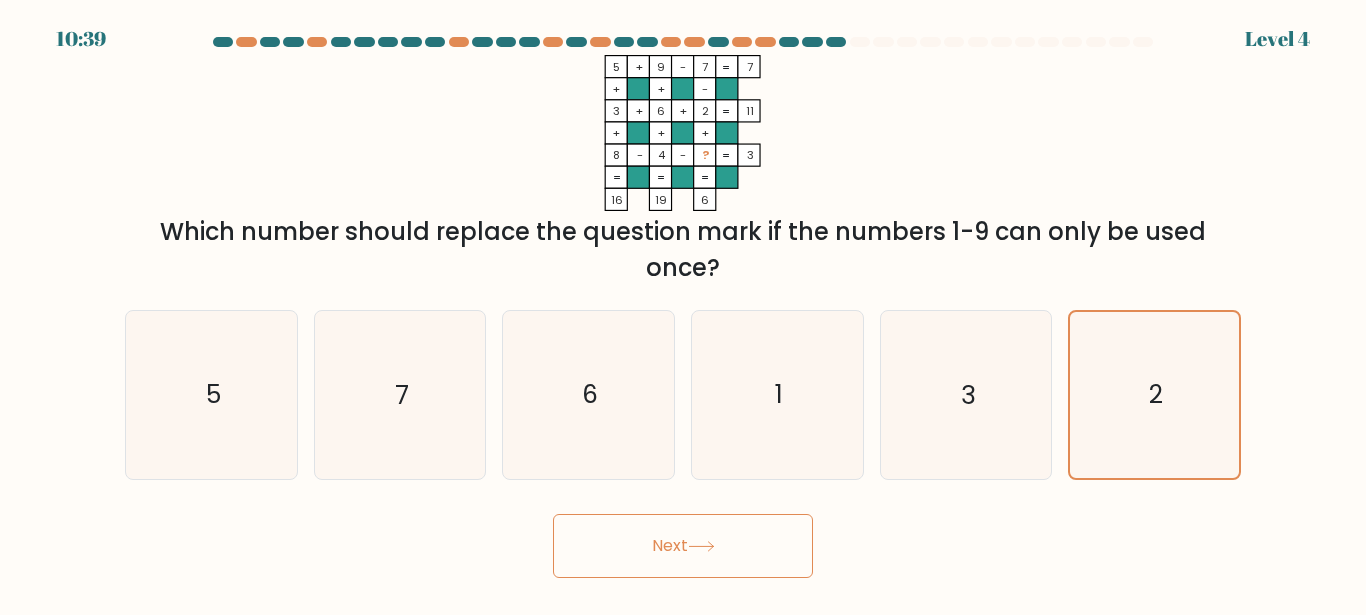 click on "Next" at bounding box center (683, 546) 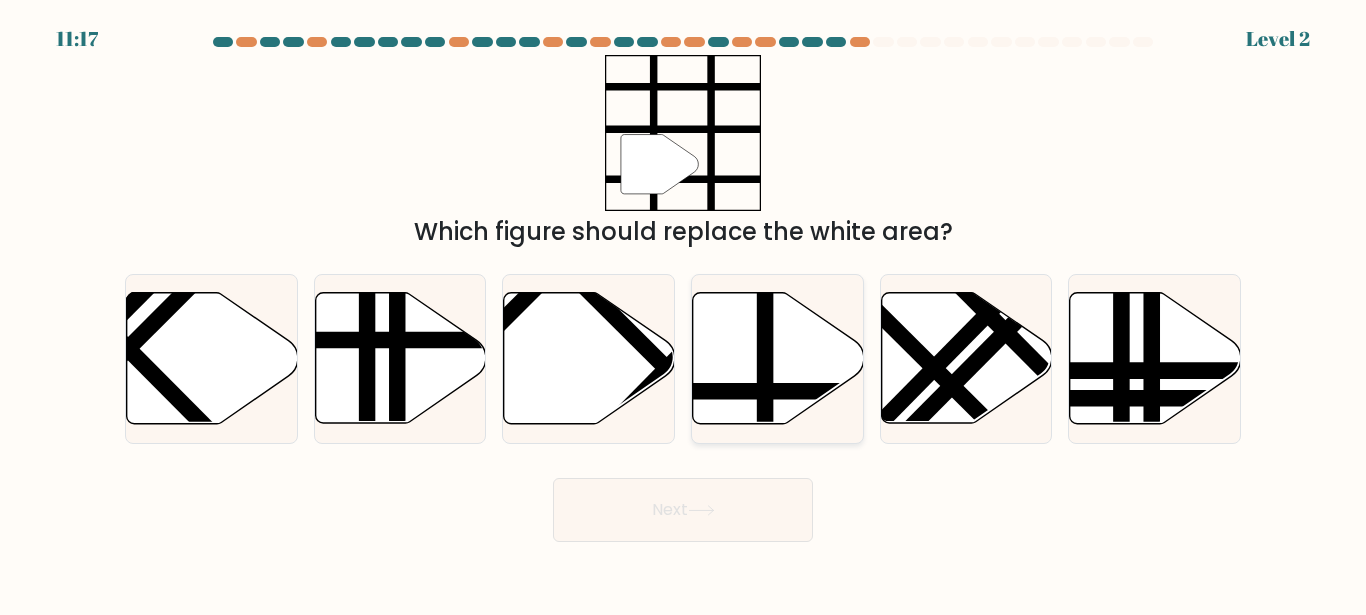 click at bounding box center [778, 358] 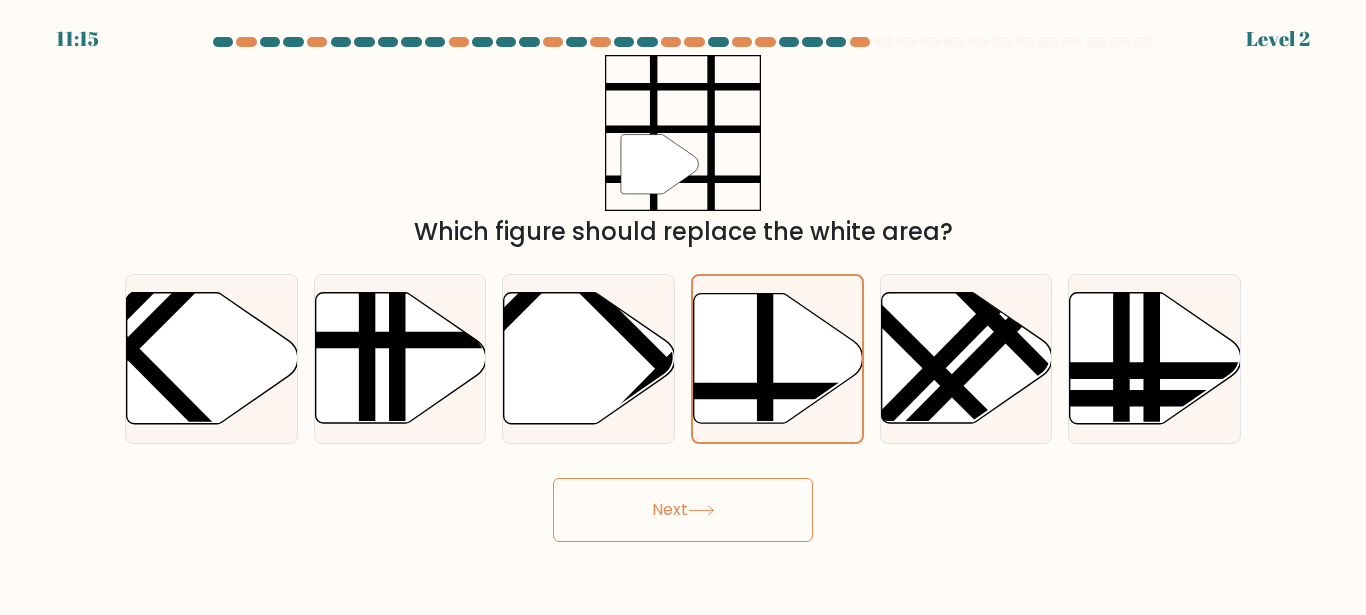 click on "Next" at bounding box center (683, 510) 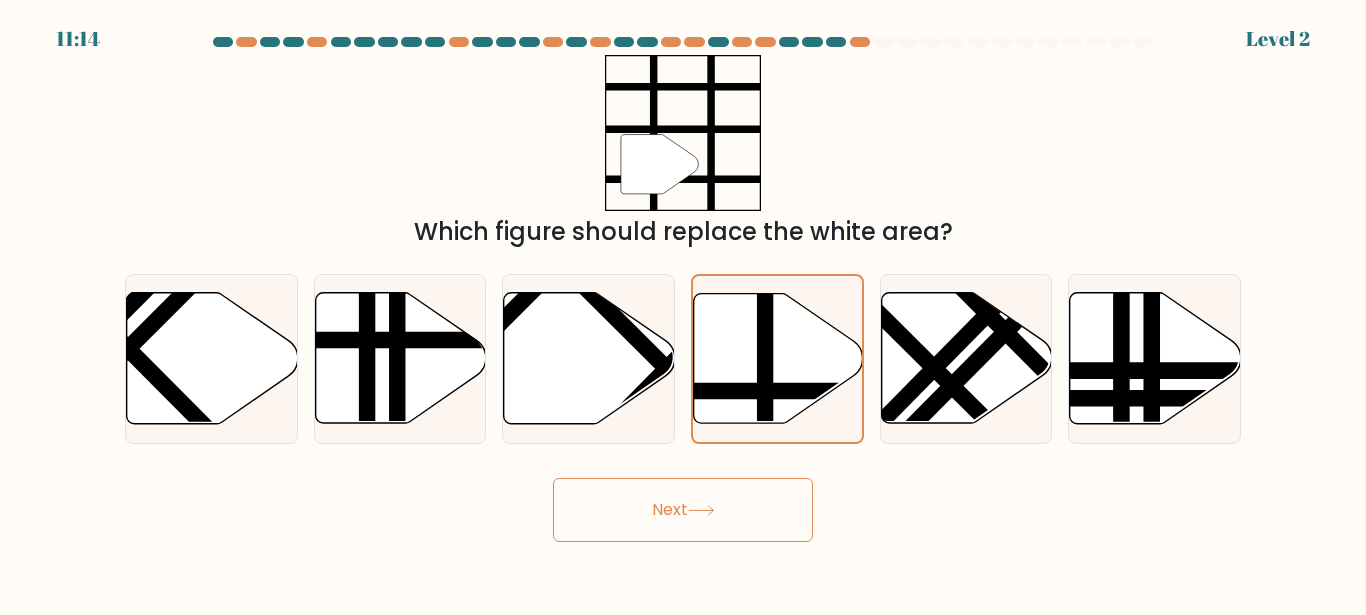 click on "Next" at bounding box center (683, 510) 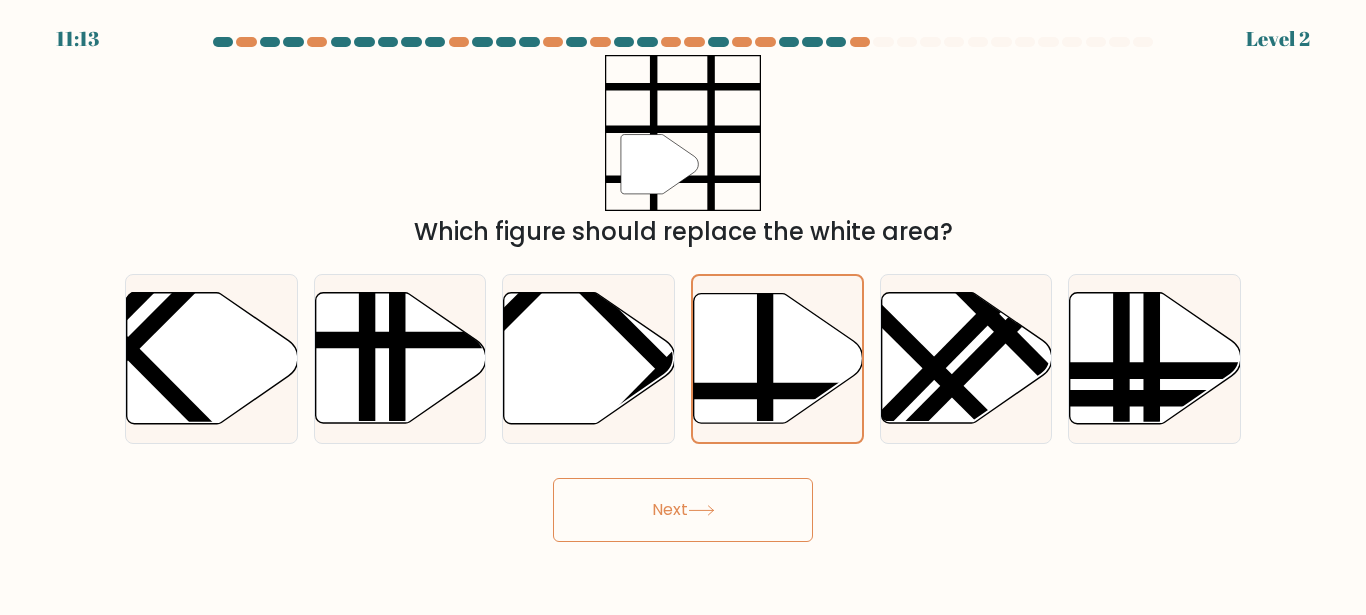 click on "Next" at bounding box center [683, 510] 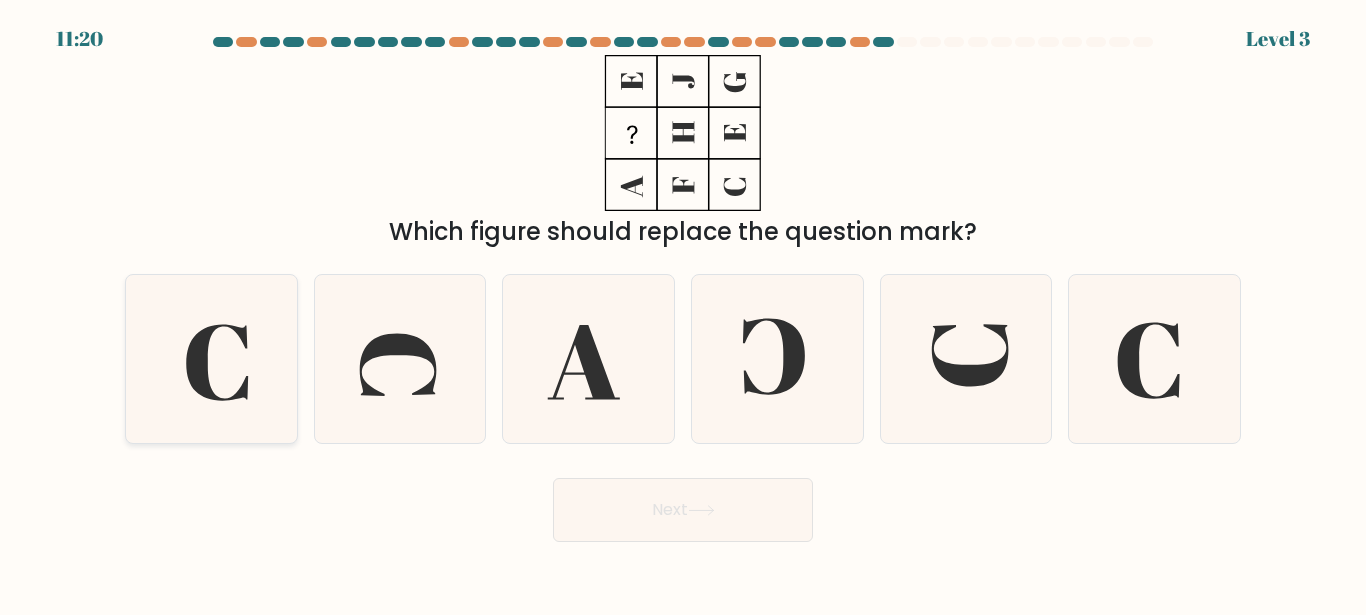 click at bounding box center (211, 358) 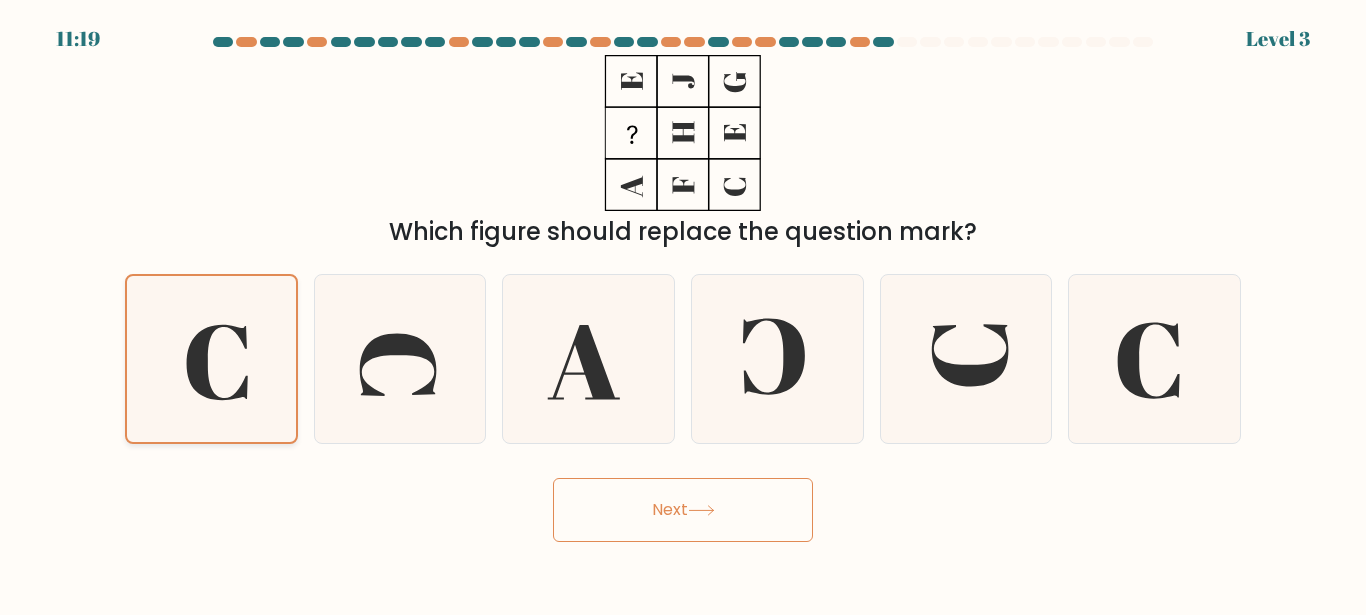 click at bounding box center (211, 358) 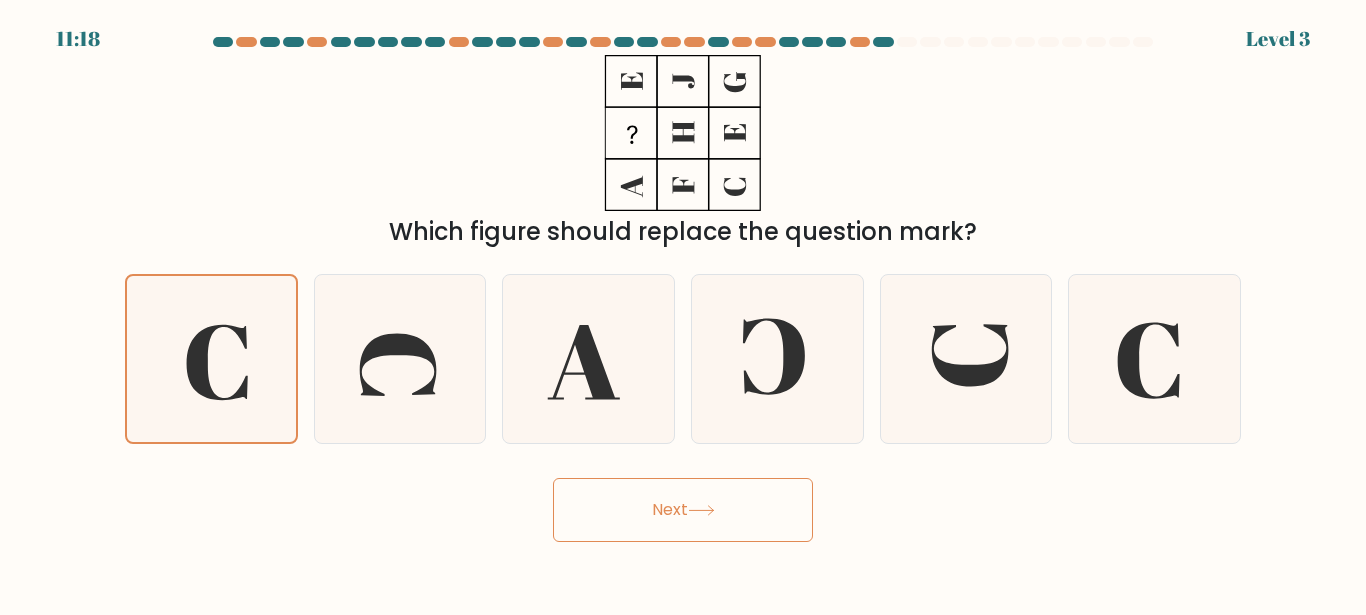 click on "Next" at bounding box center (683, 510) 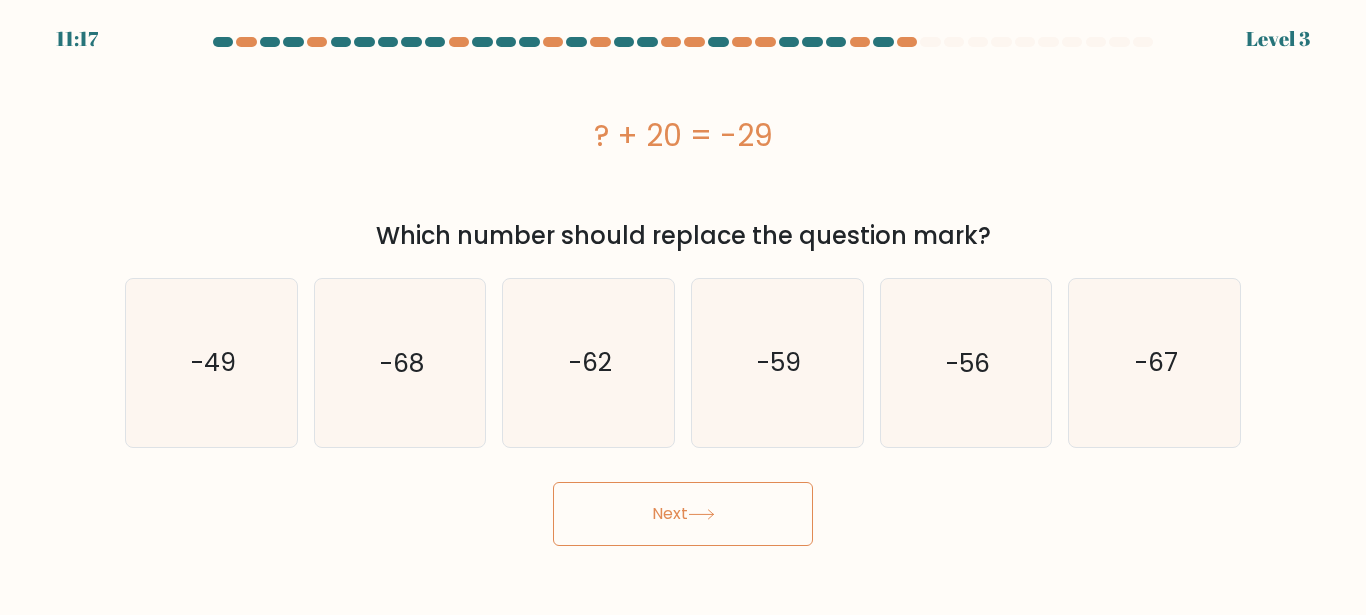 click on "Next" at bounding box center [683, 514] 